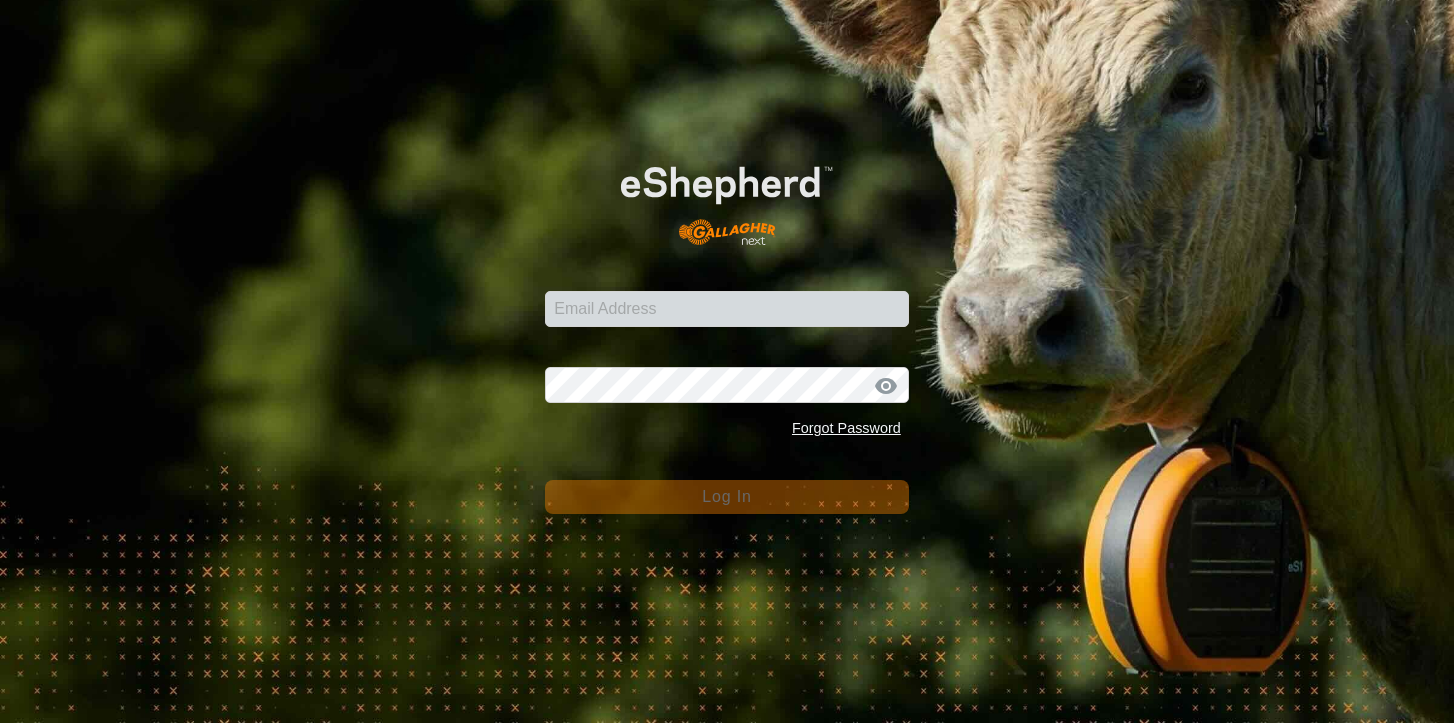 scroll, scrollTop: 0, scrollLeft: 0, axis: both 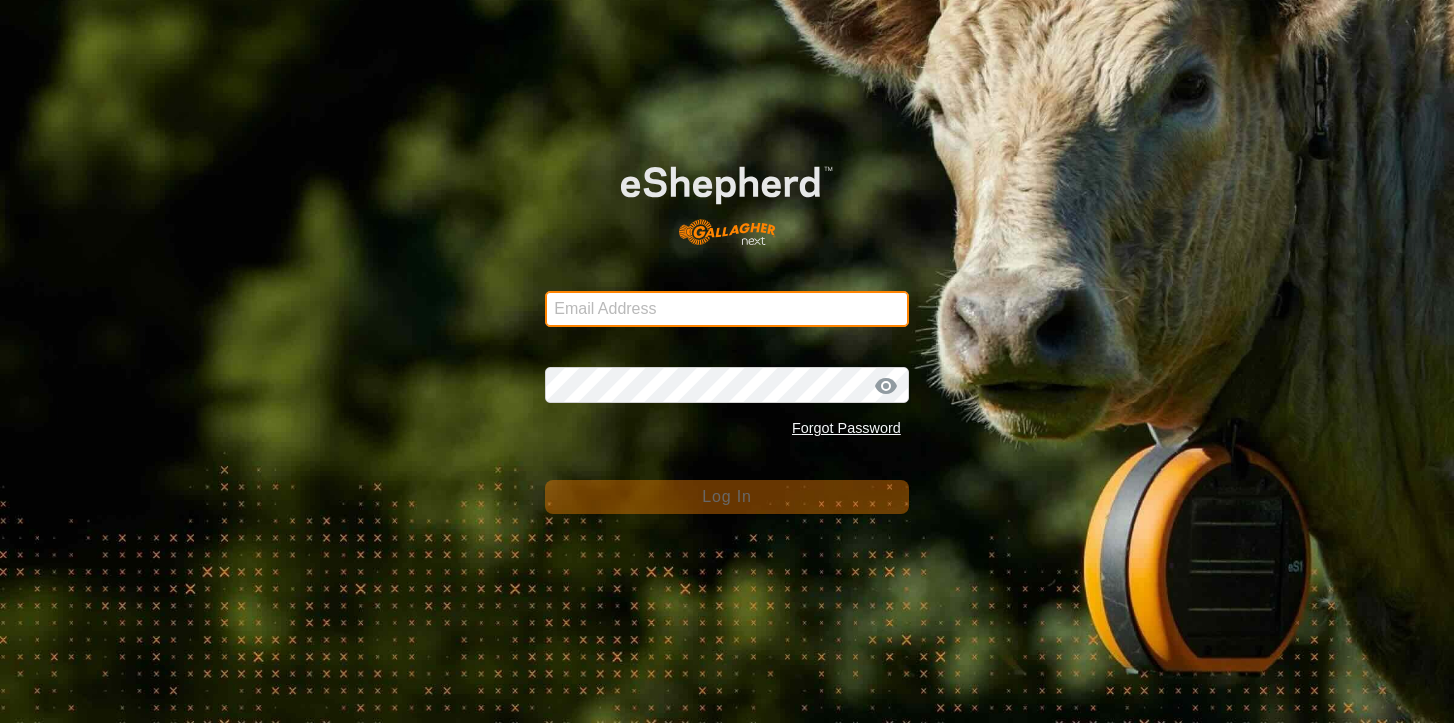 type on "[EMAIL_ADDRESS][DOMAIN_NAME]" 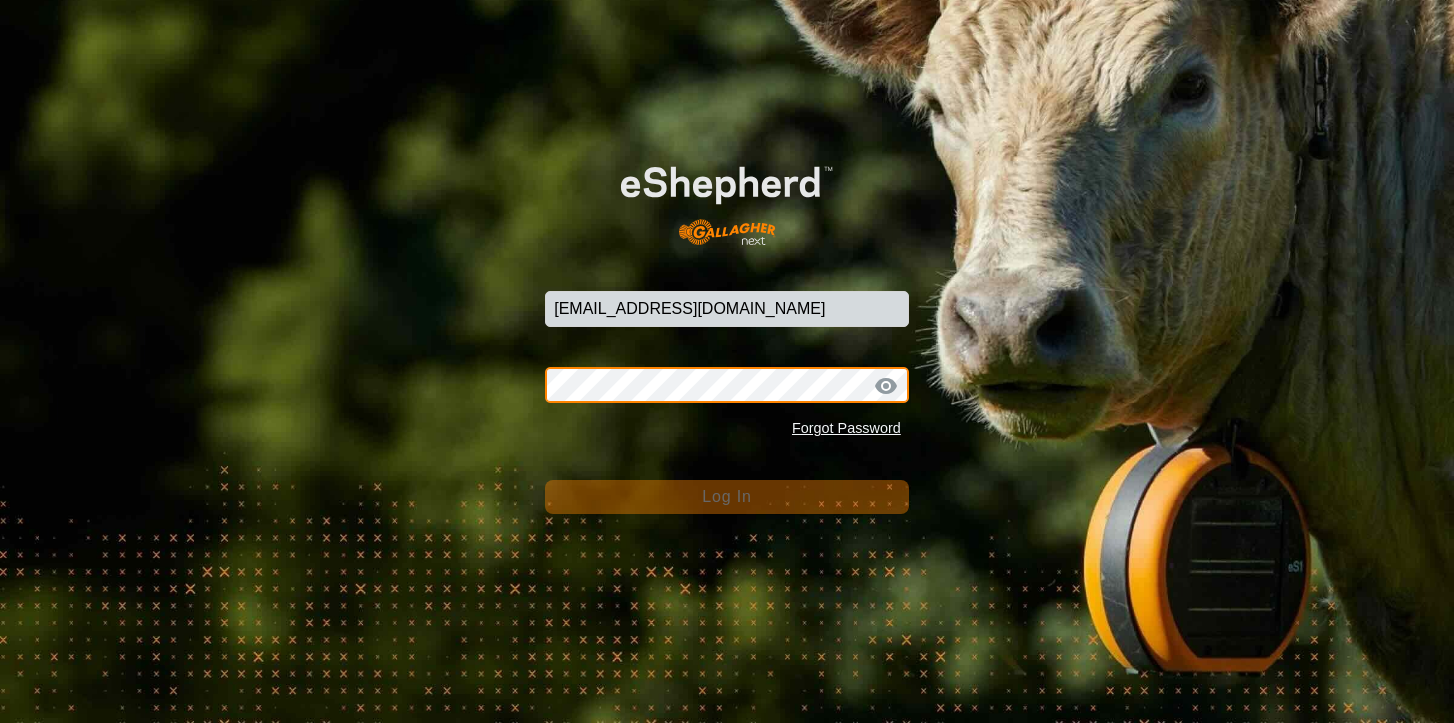 click on "Log In" 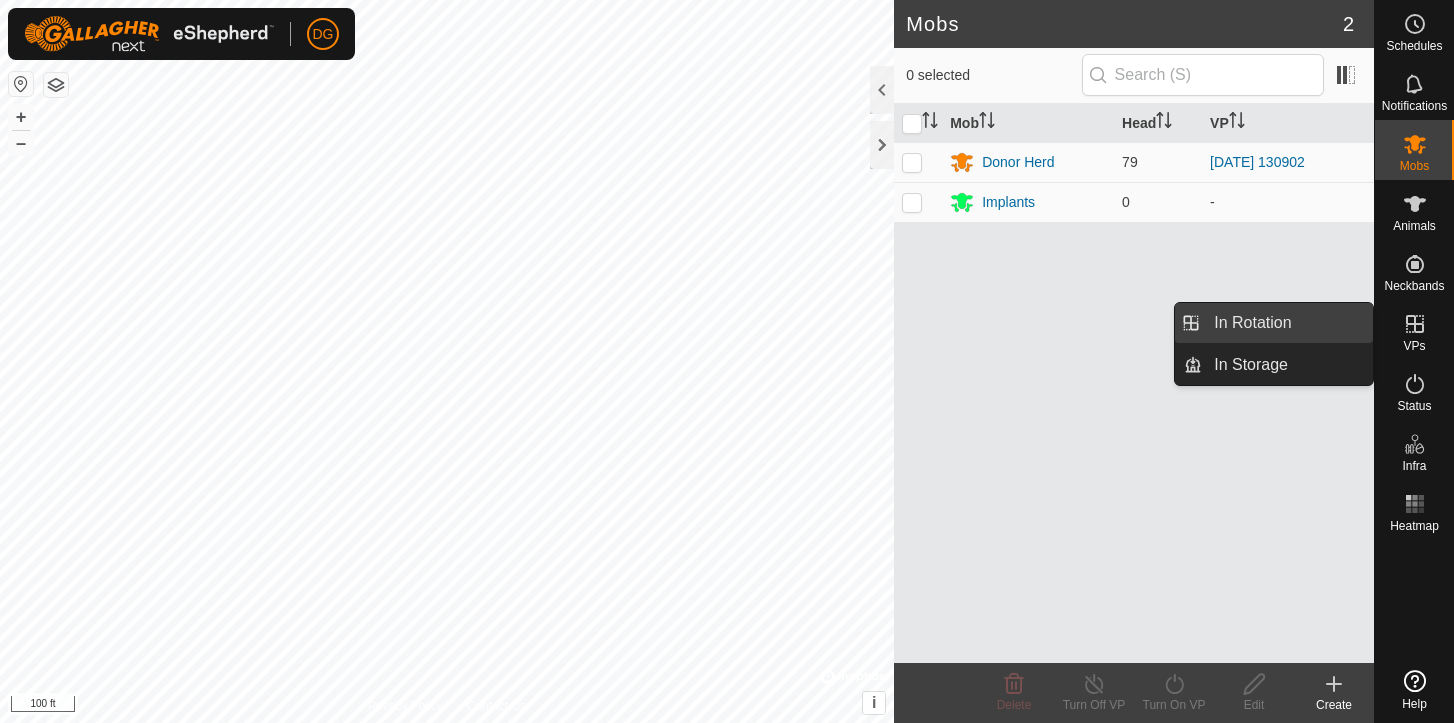 click on "In Rotation" at bounding box center [1287, 323] 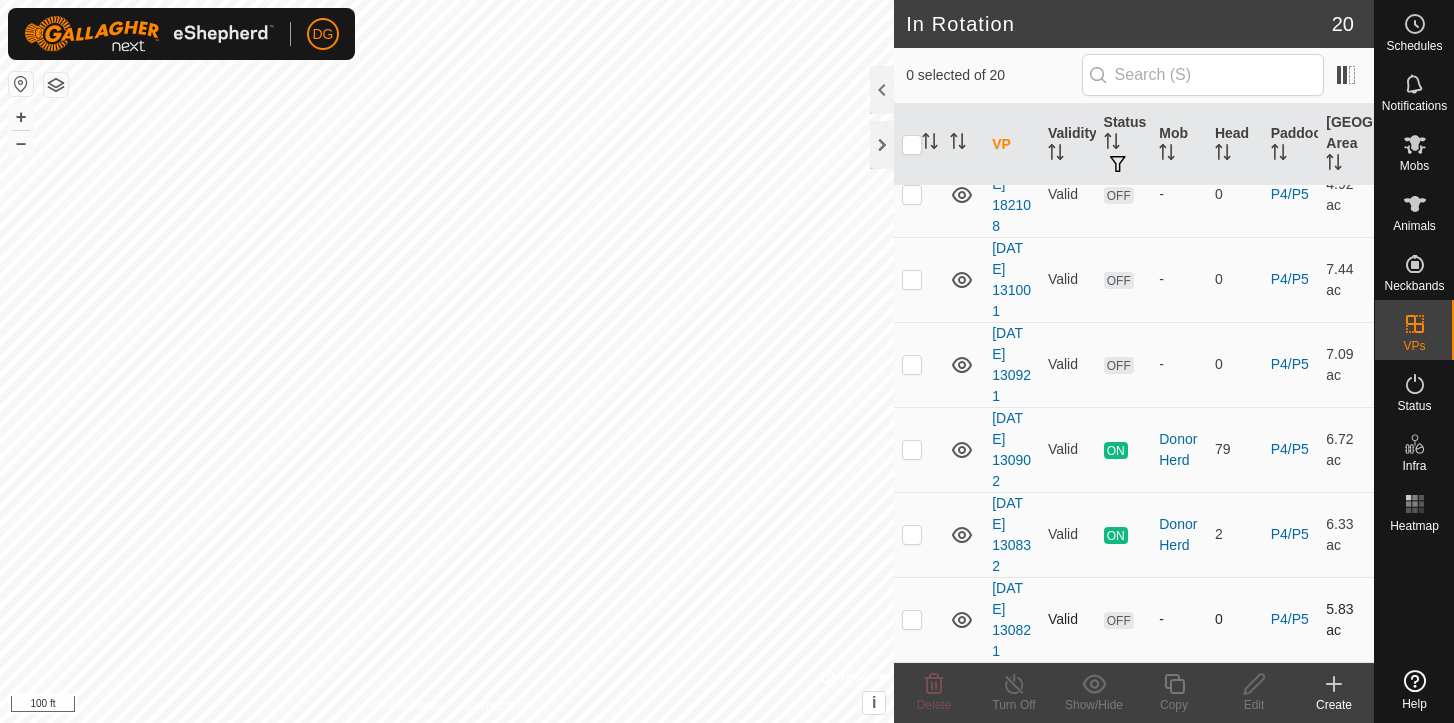 scroll, scrollTop: 1264, scrollLeft: 0, axis: vertical 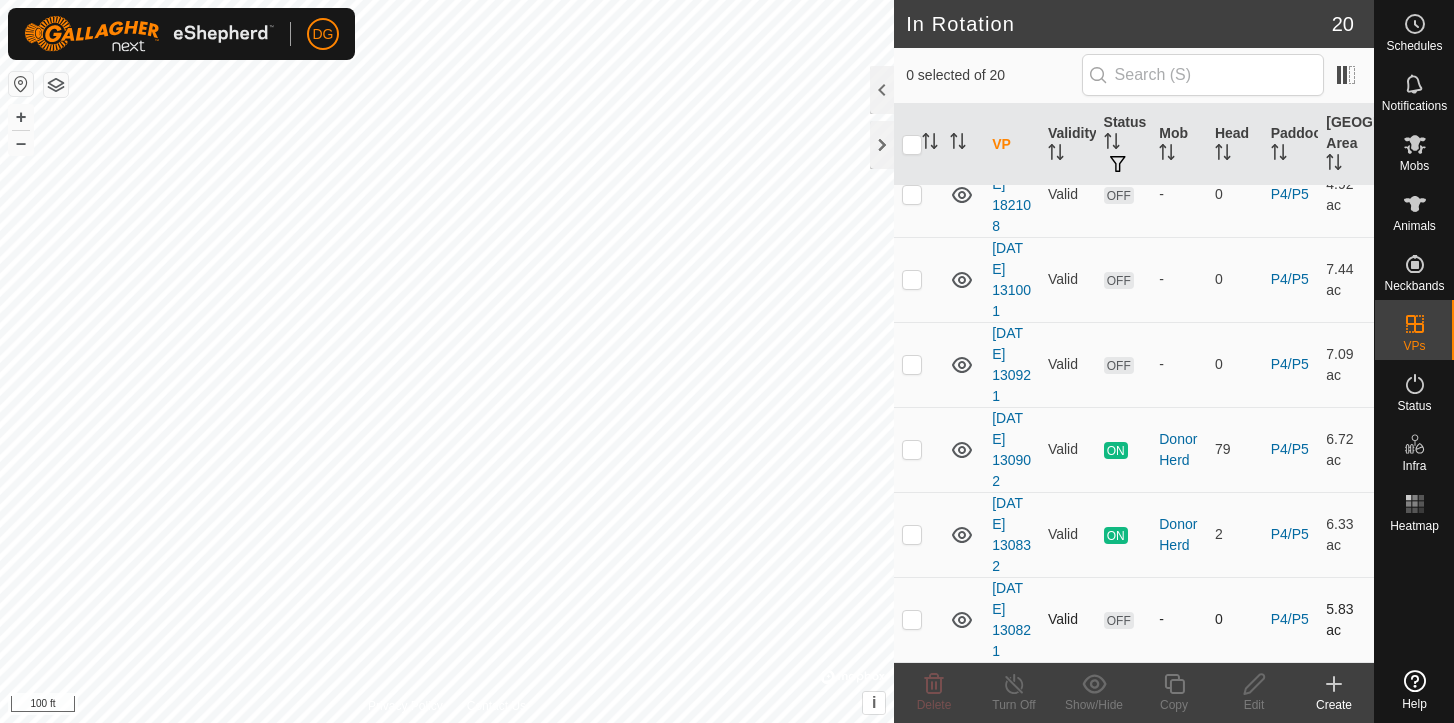 click at bounding box center (912, 619) 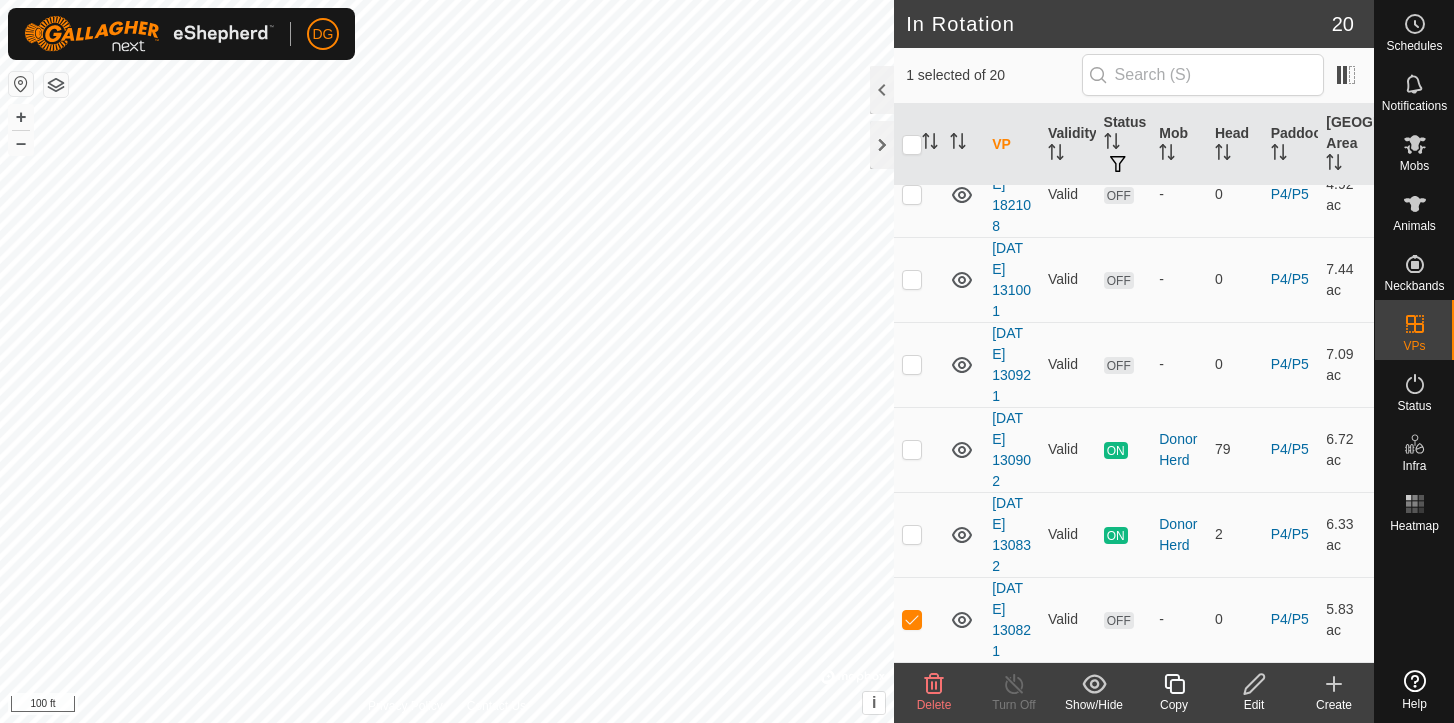 click 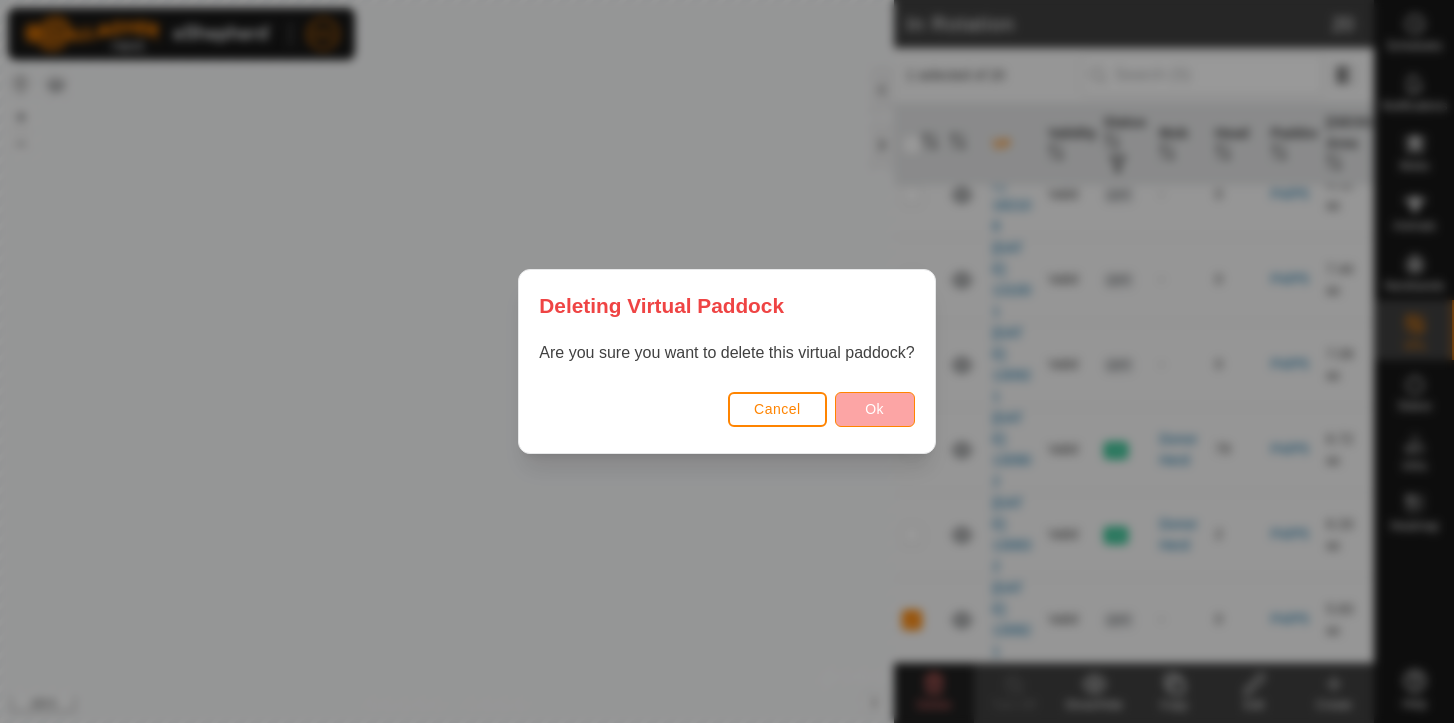 click on "Ok" at bounding box center (874, 409) 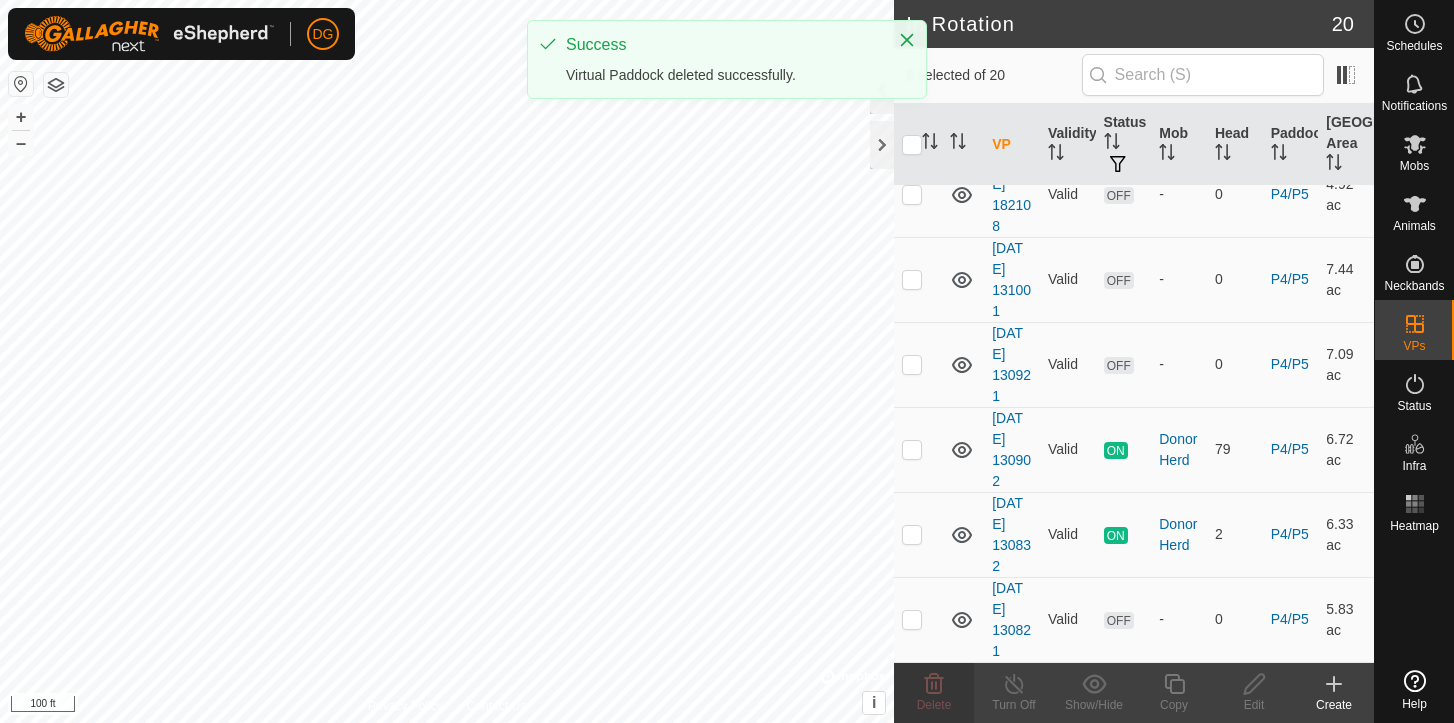 checkbox on "false" 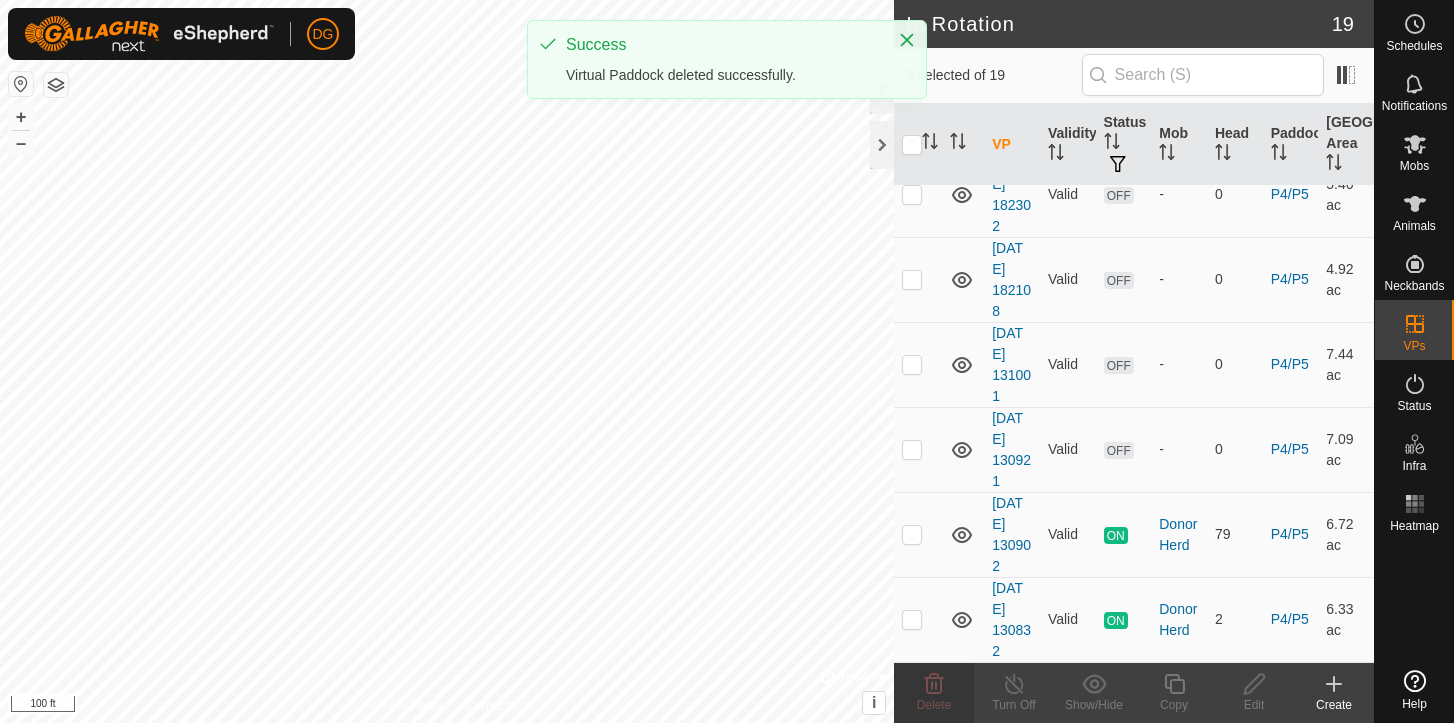 scroll, scrollTop: 1179, scrollLeft: 0, axis: vertical 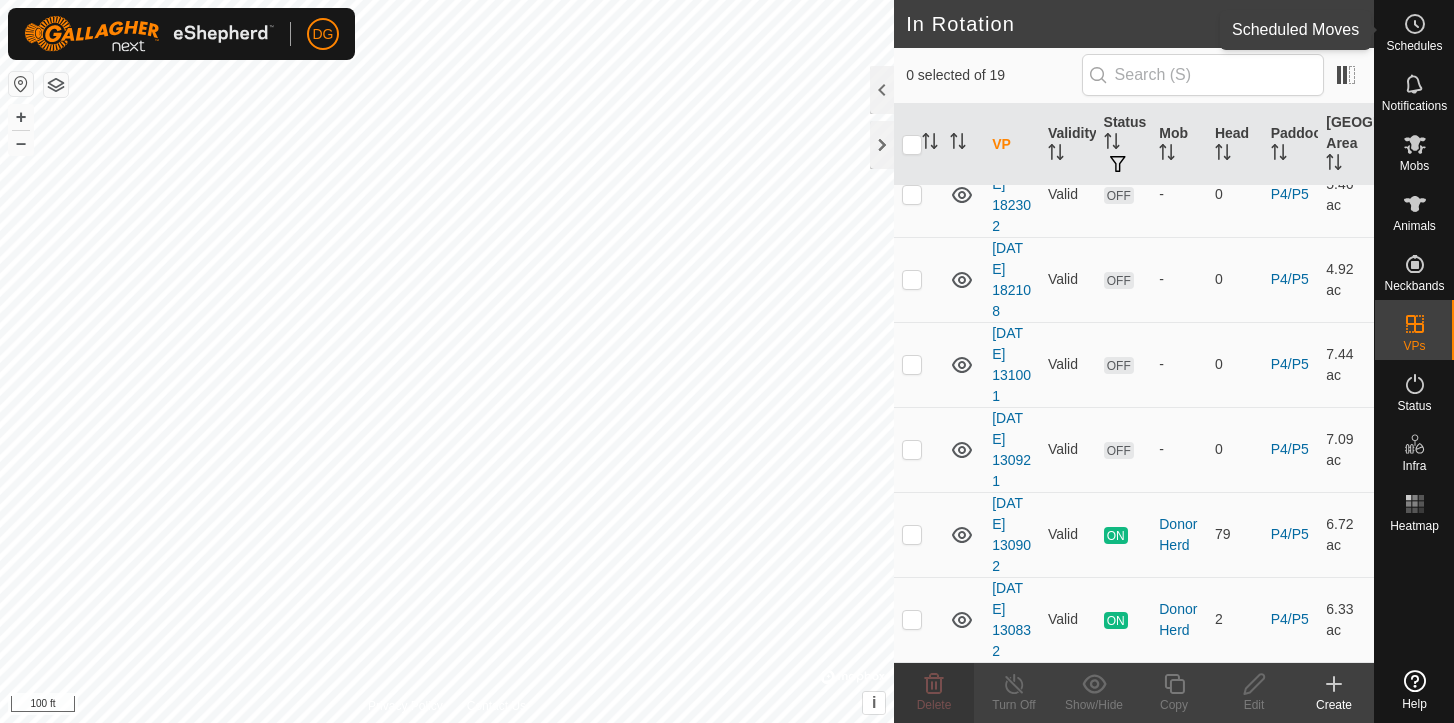 click 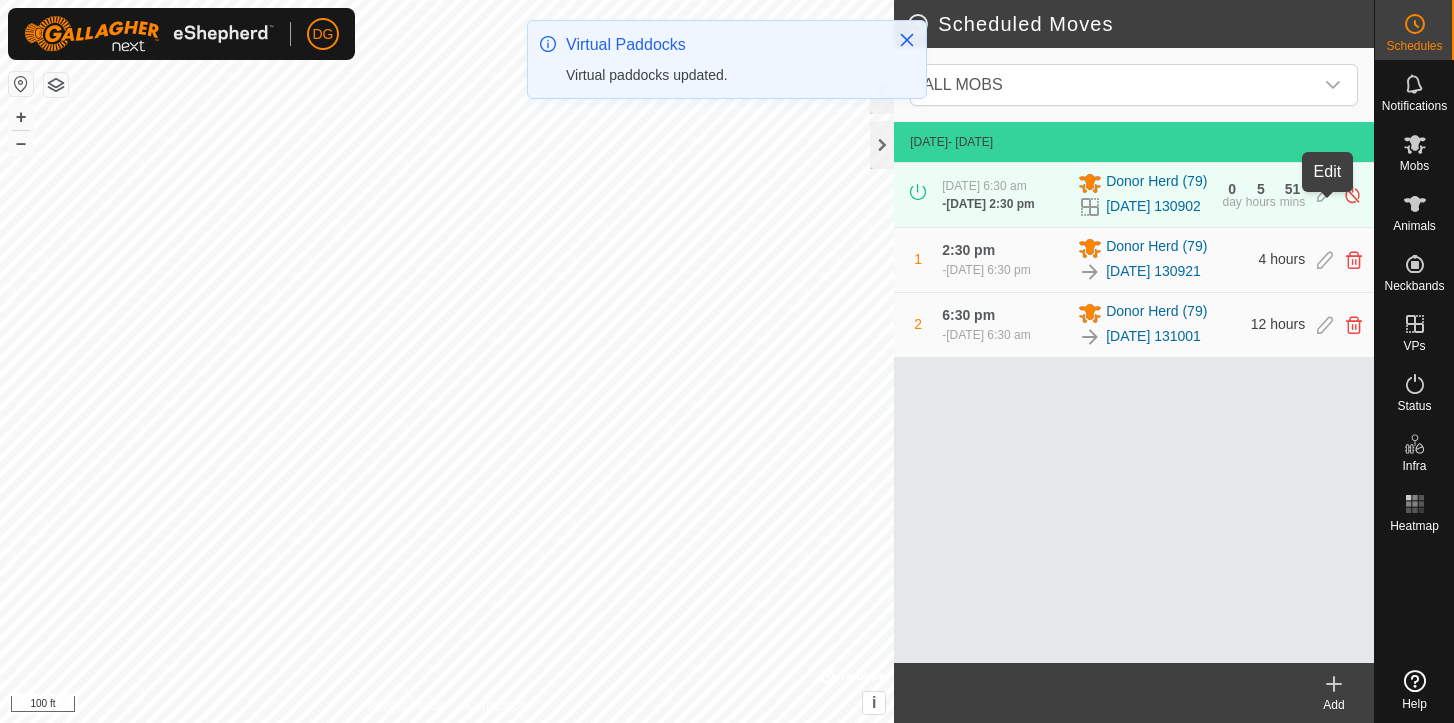 click at bounding box center (1325, 194) 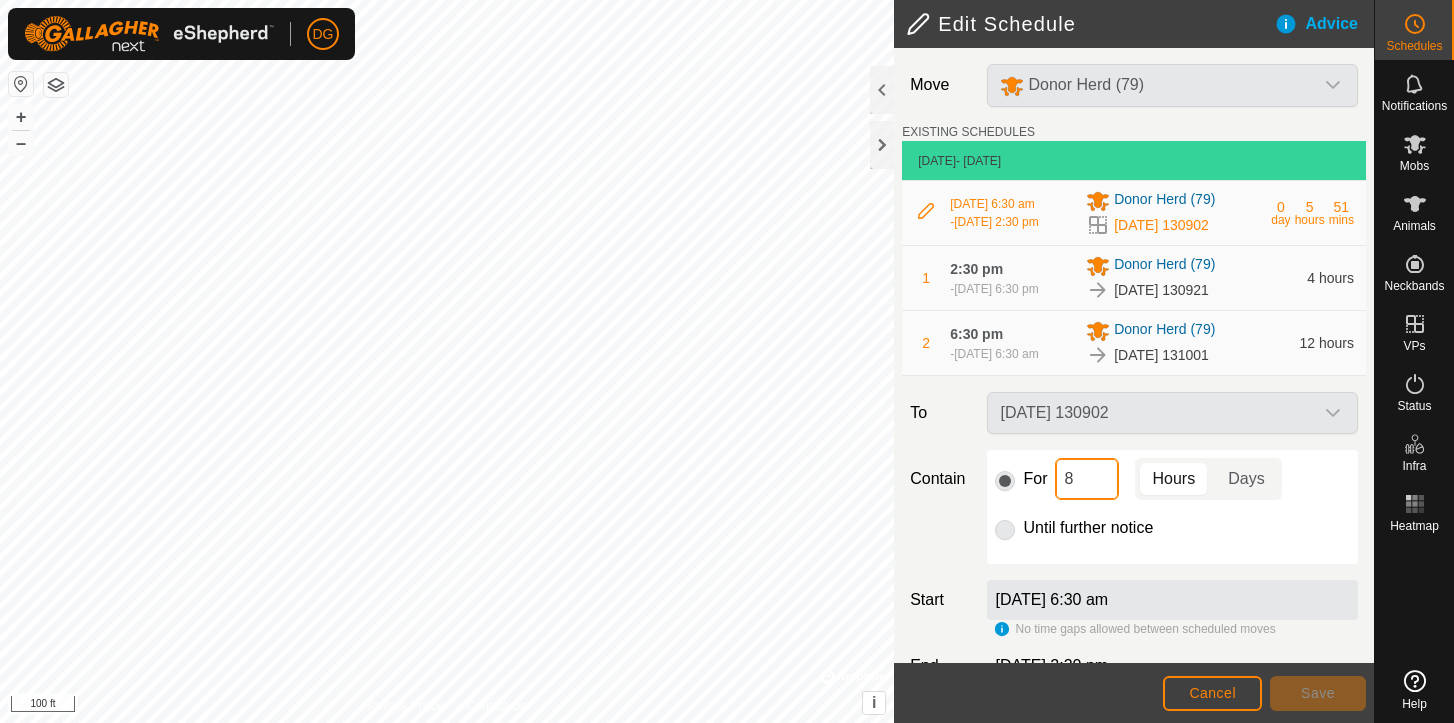 drag, startPoint x: 1078, startPoint y: 504, endPoint x: 1050, endPoint y: 506, distance: 28.071337 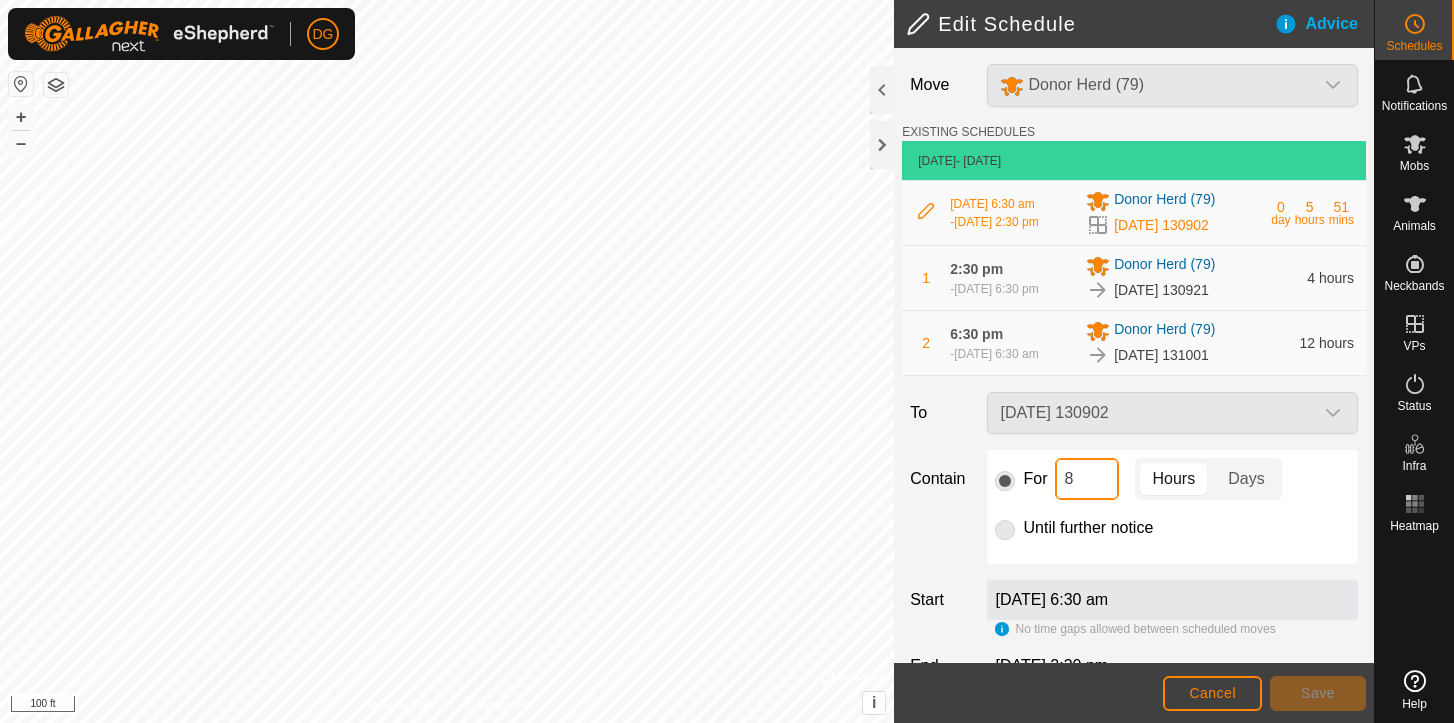 click on "For 8 Hours Days" 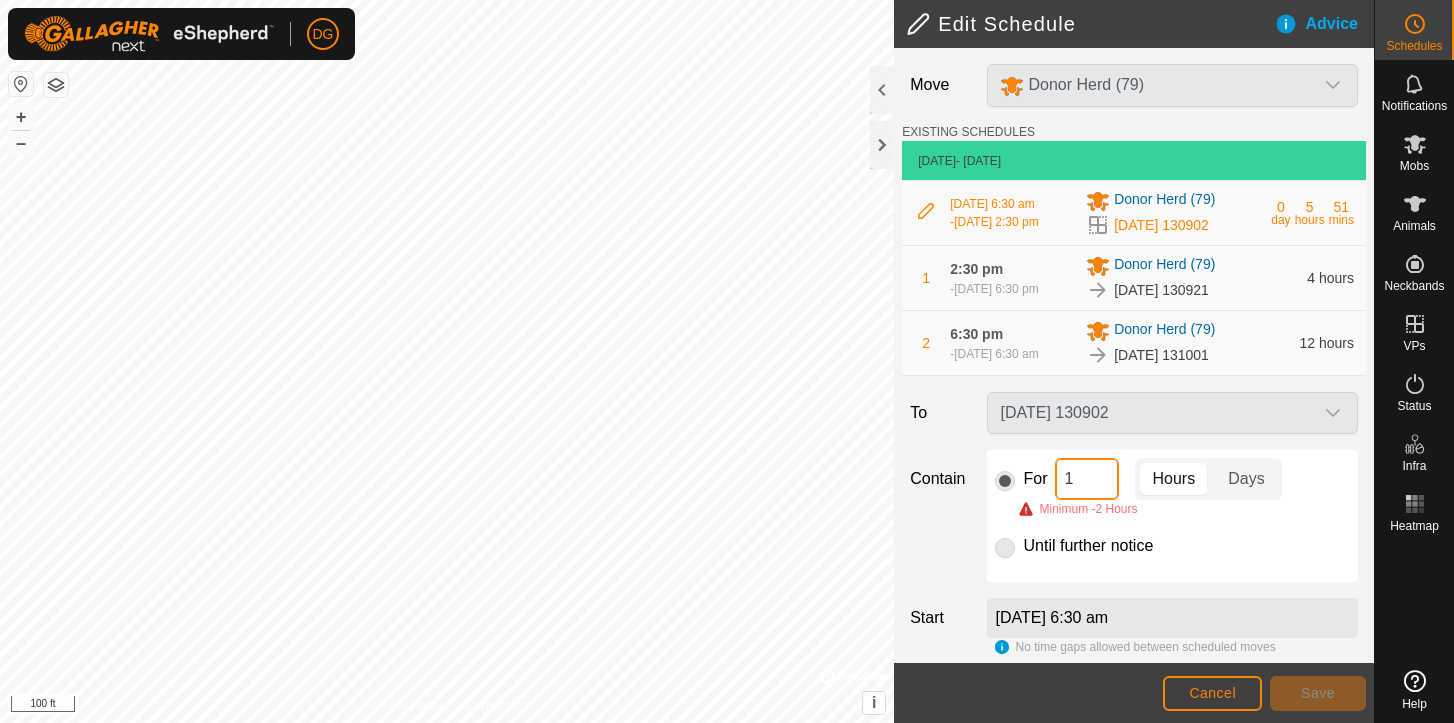 type on "11" 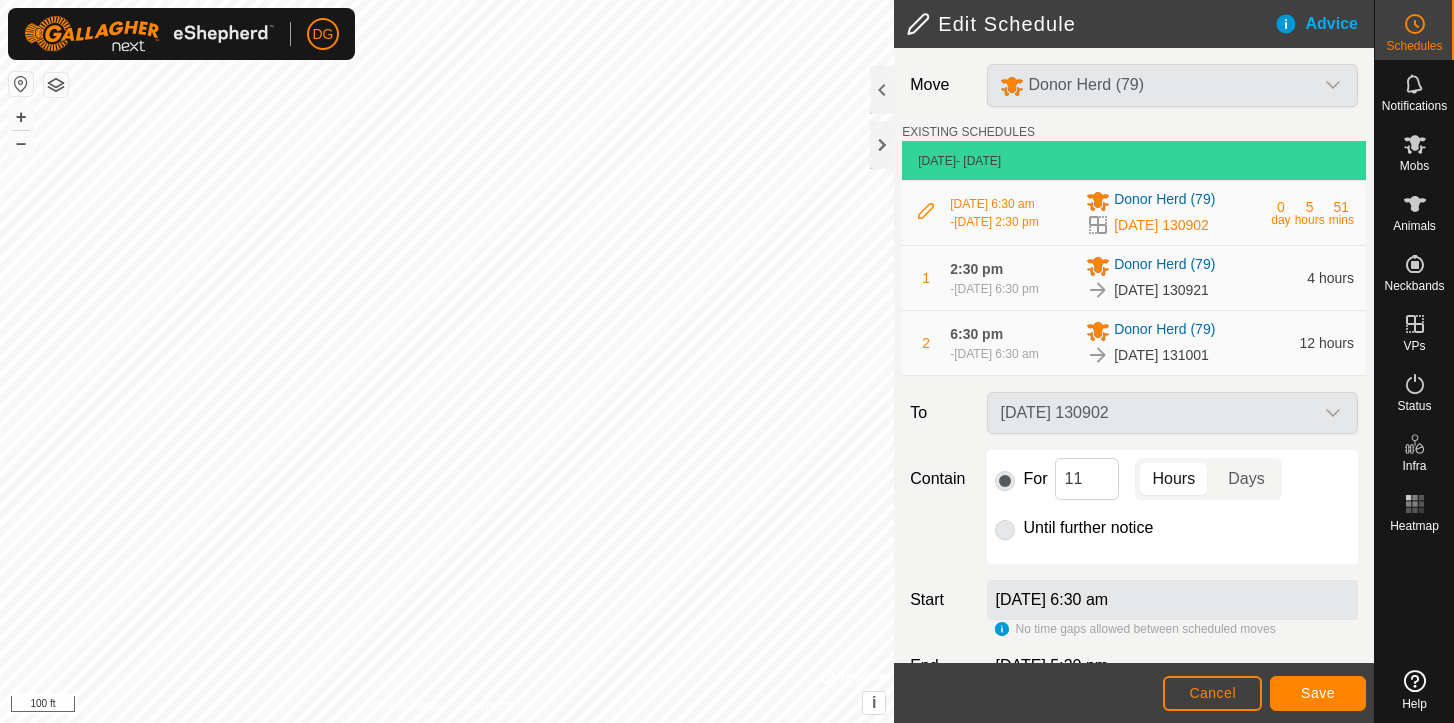 click on "Save" 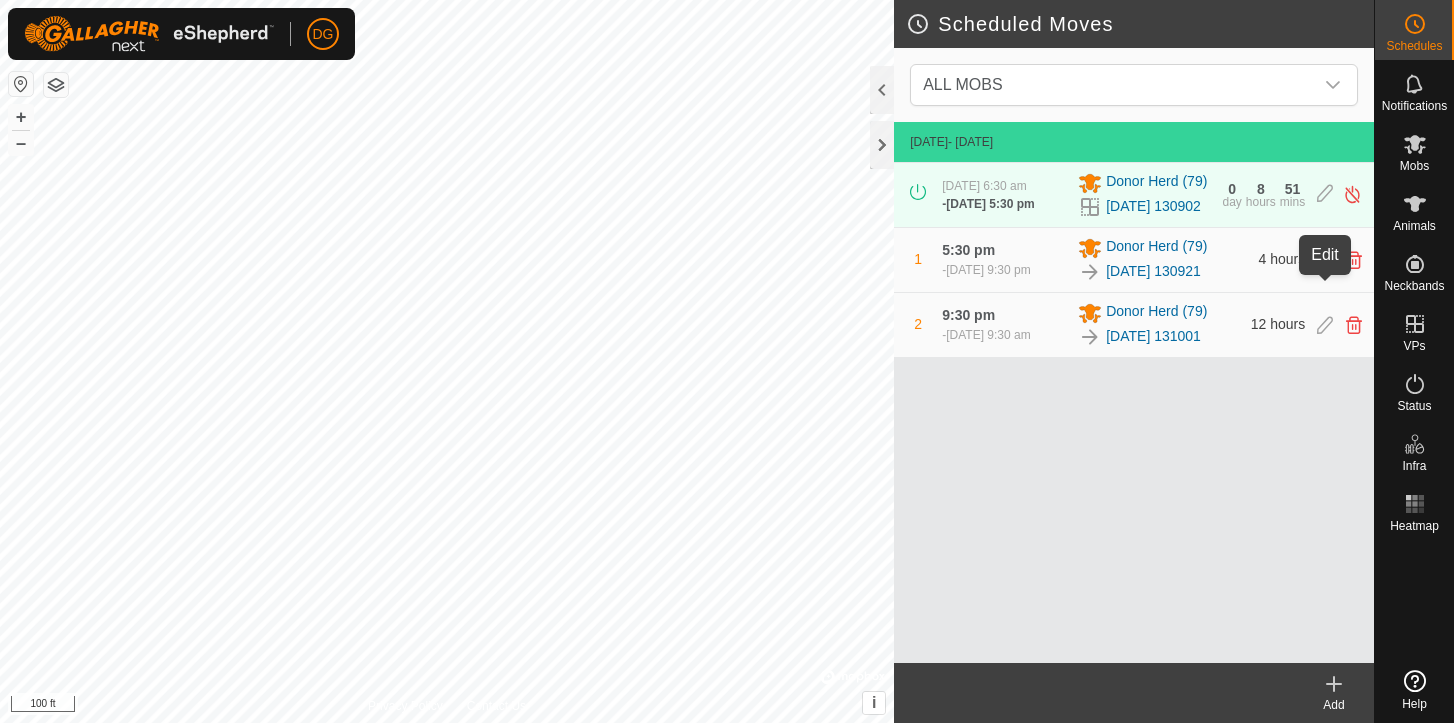click at bounding box center [1325, 260] 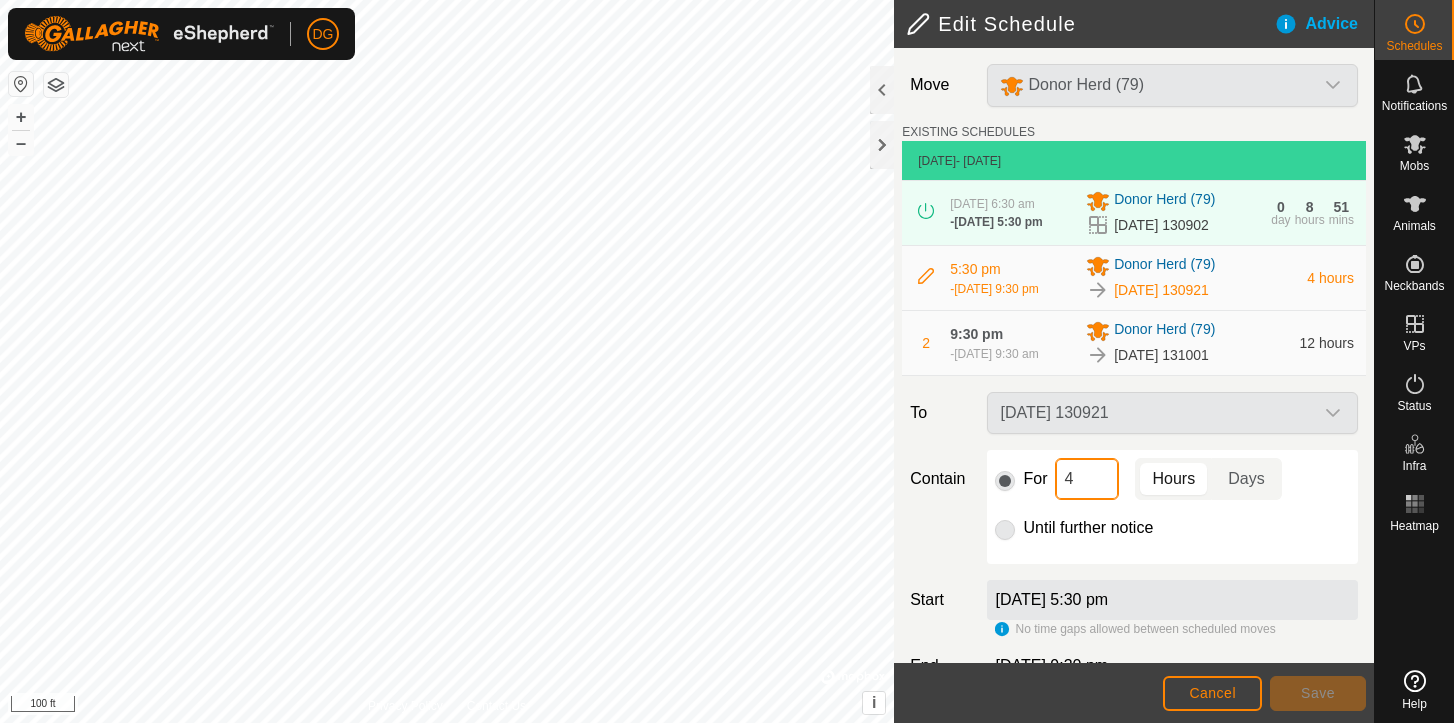 drag, startPoint x: 1079, startPoint y: 507, endPoint x: 1043, endPoint y: 503, distance: 36.221542 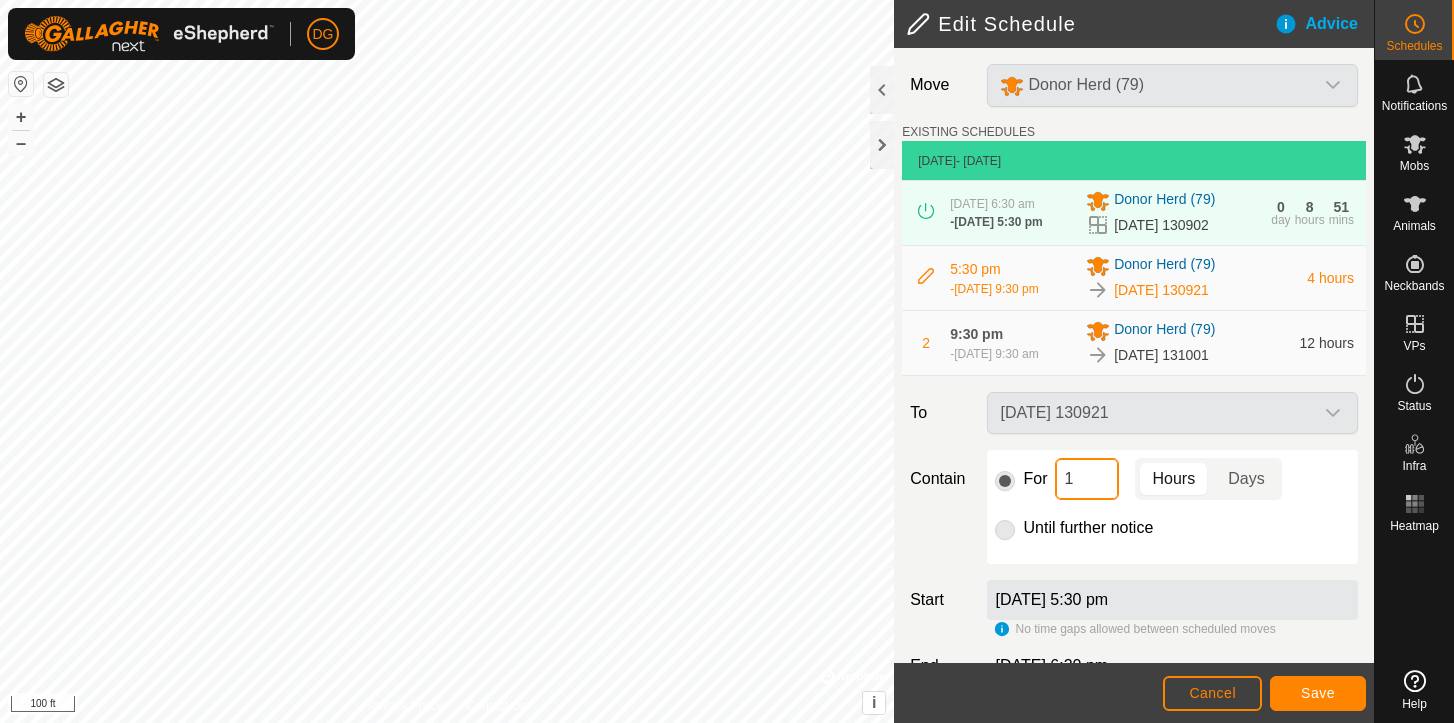 type on "12" 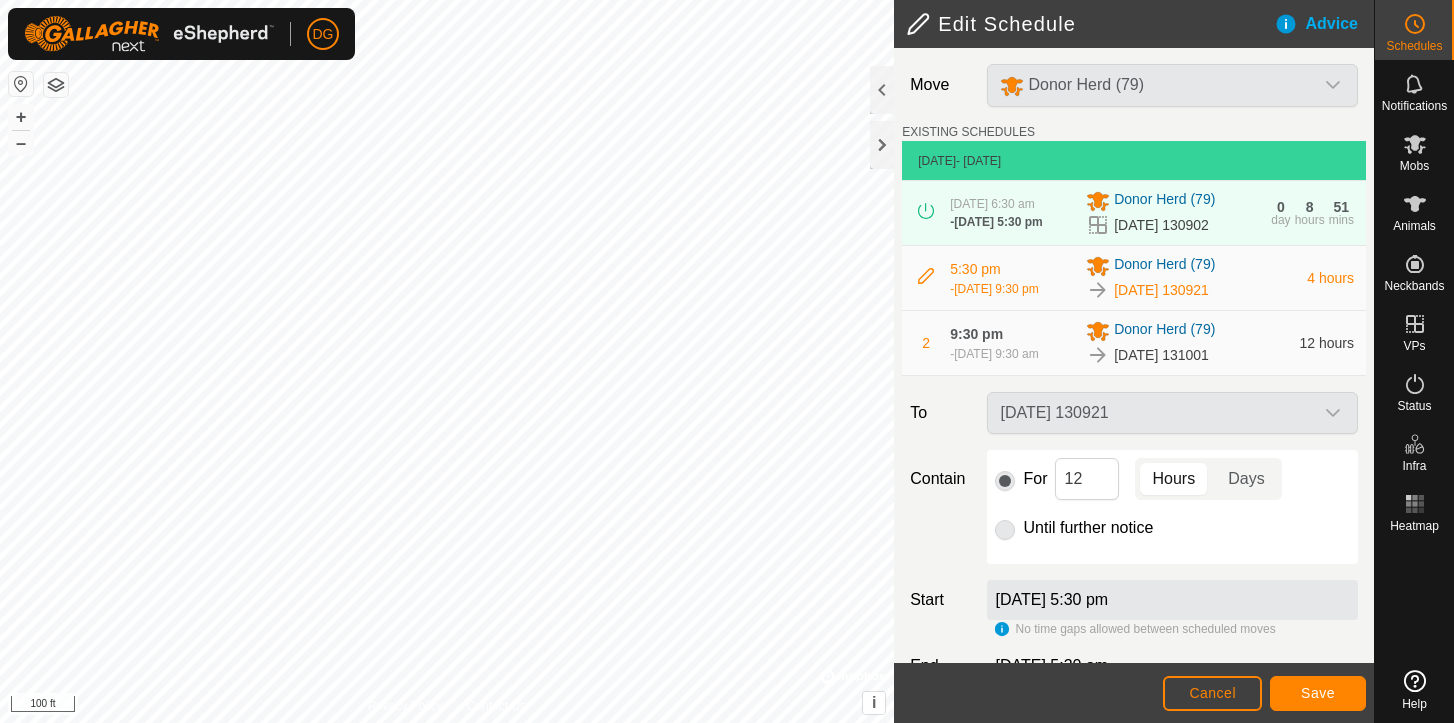 click on "Save" 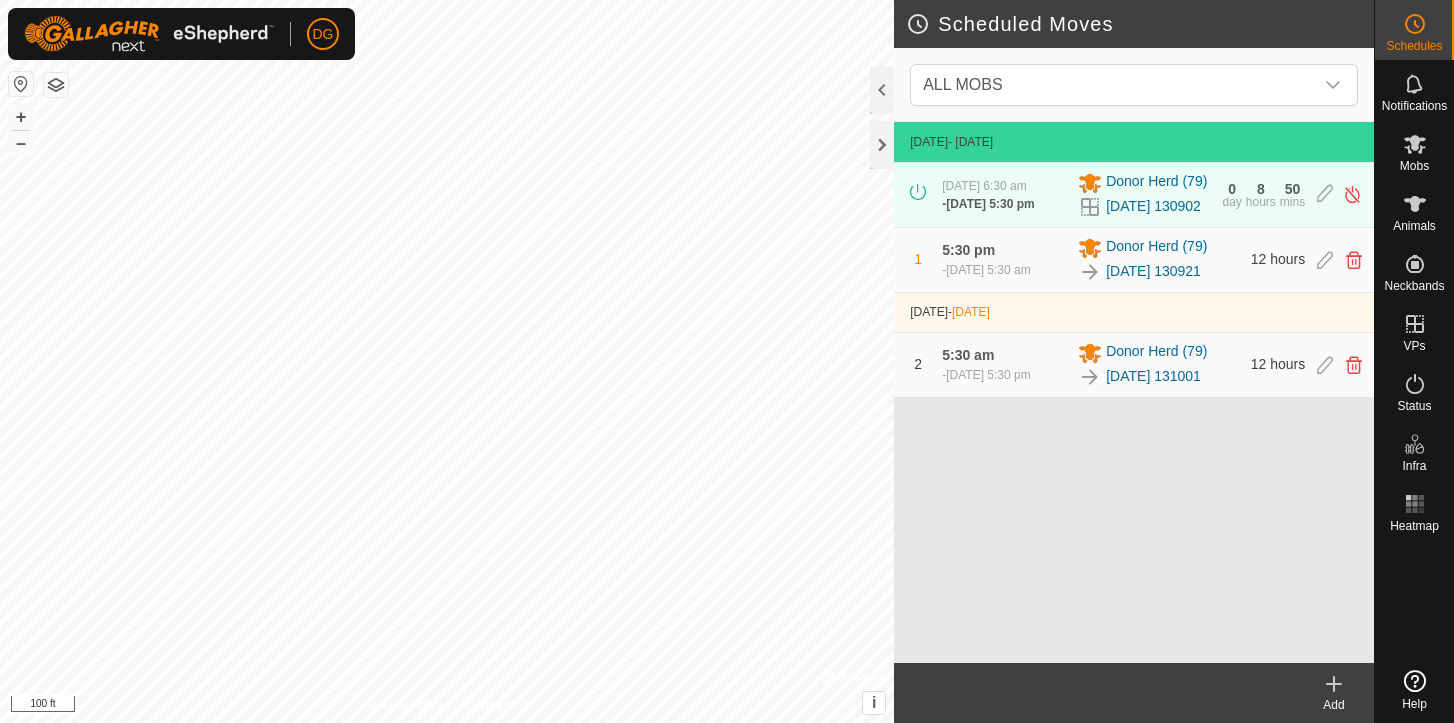 click 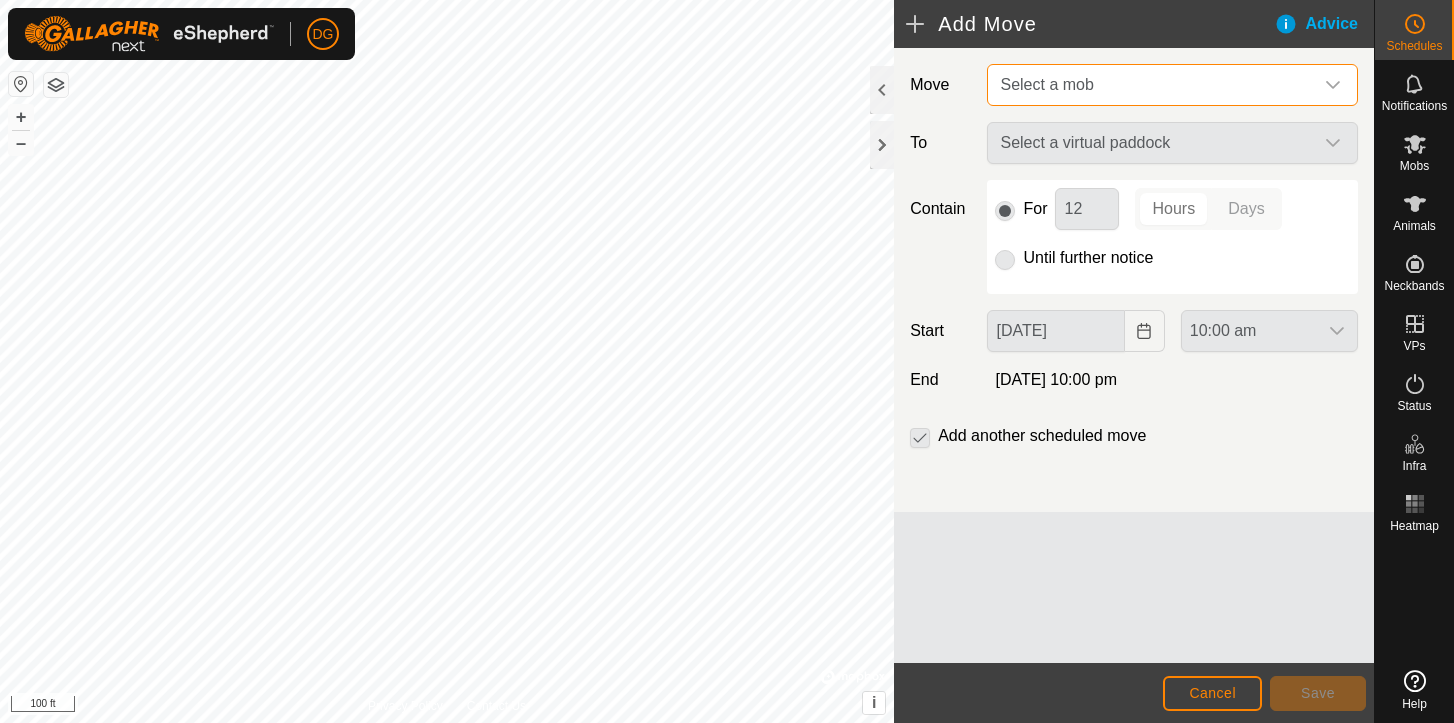 click on "Select a mob" at bounding box center (1046, 84) 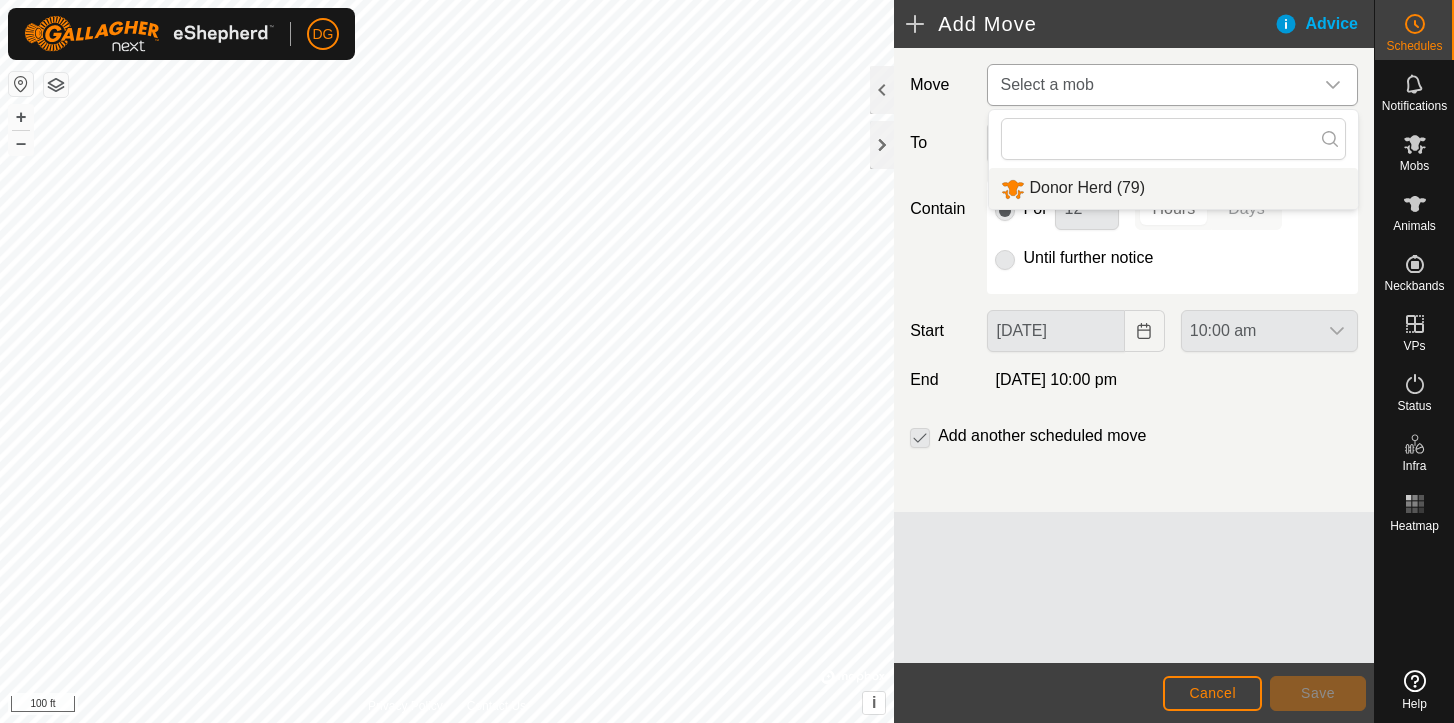 click on "Donor Herd (79)" at bounding box center [1173, 188] 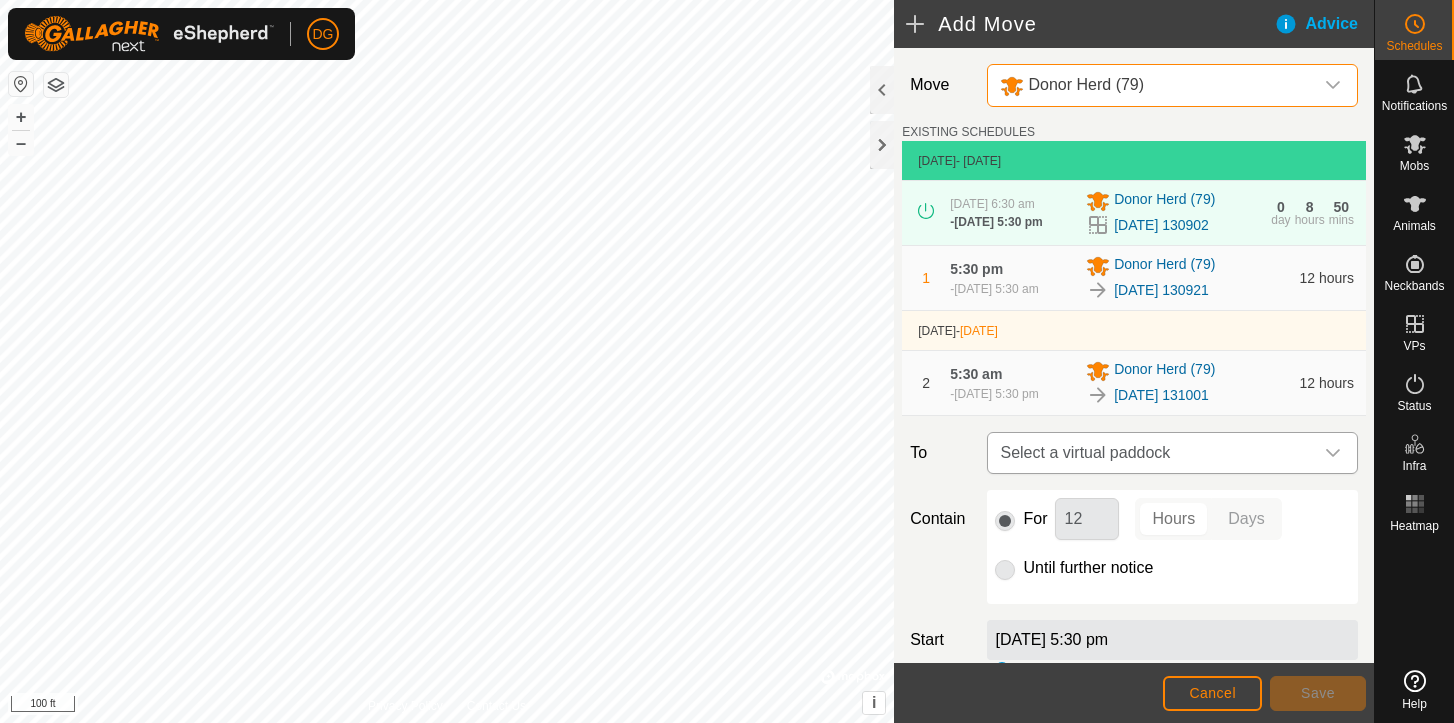 click on "Select a virtual paddock" at bounding box center [1152, 453] 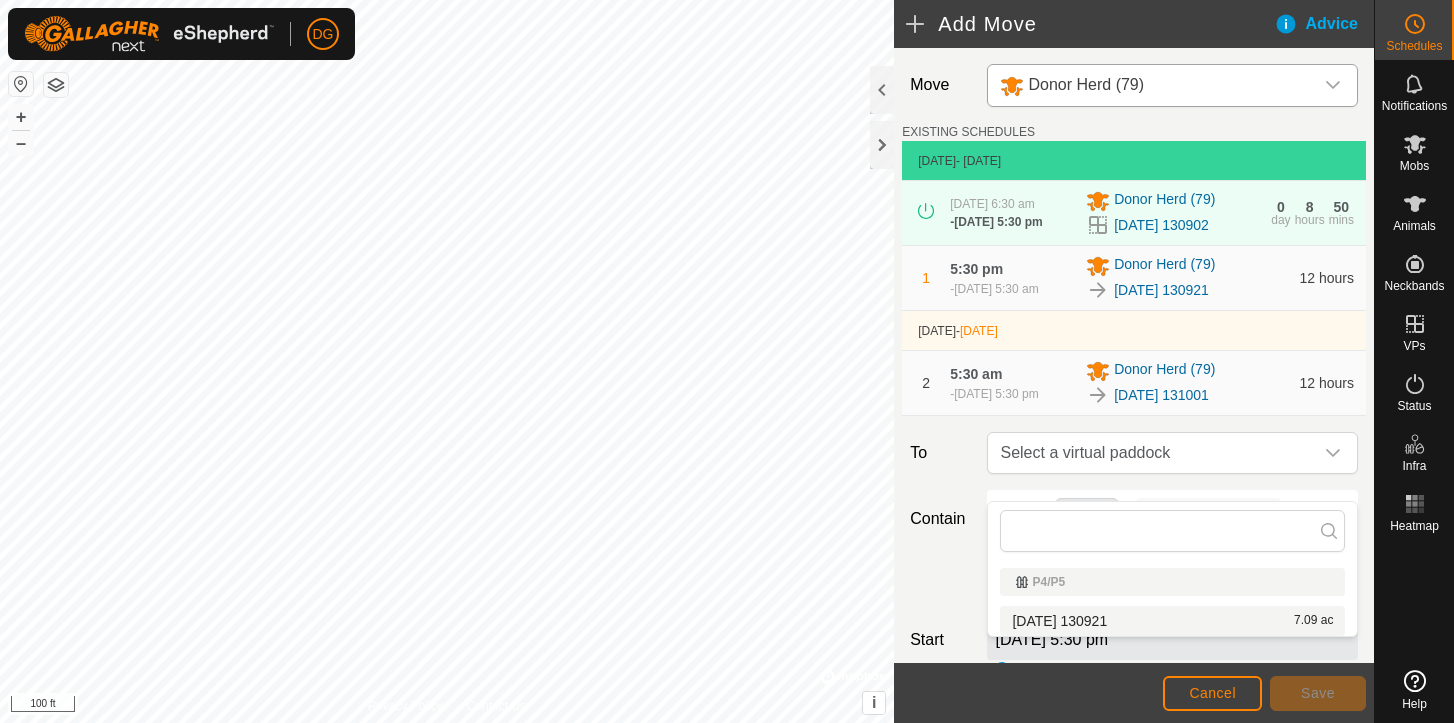 click on "[DATE] [DATE]  7.09 ac" at bounding box center [1172, 621] 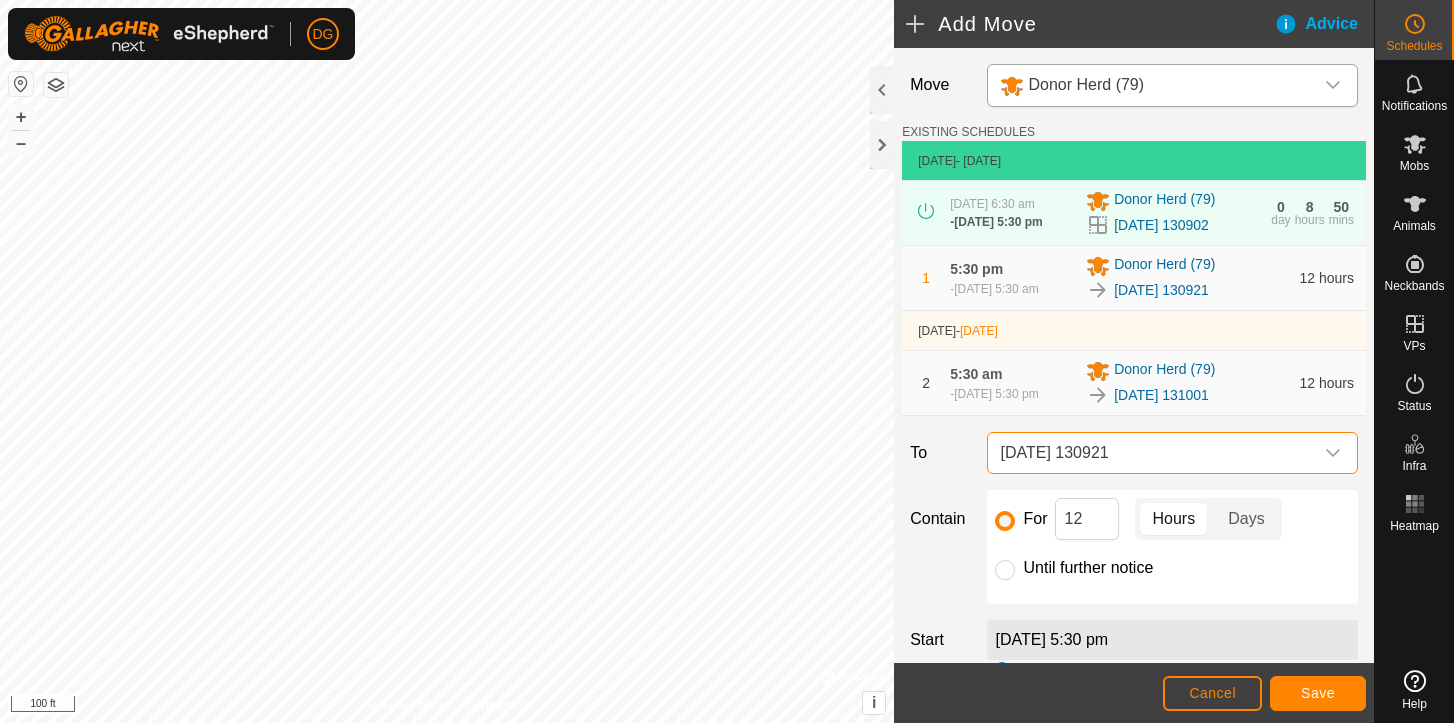click on "Save" 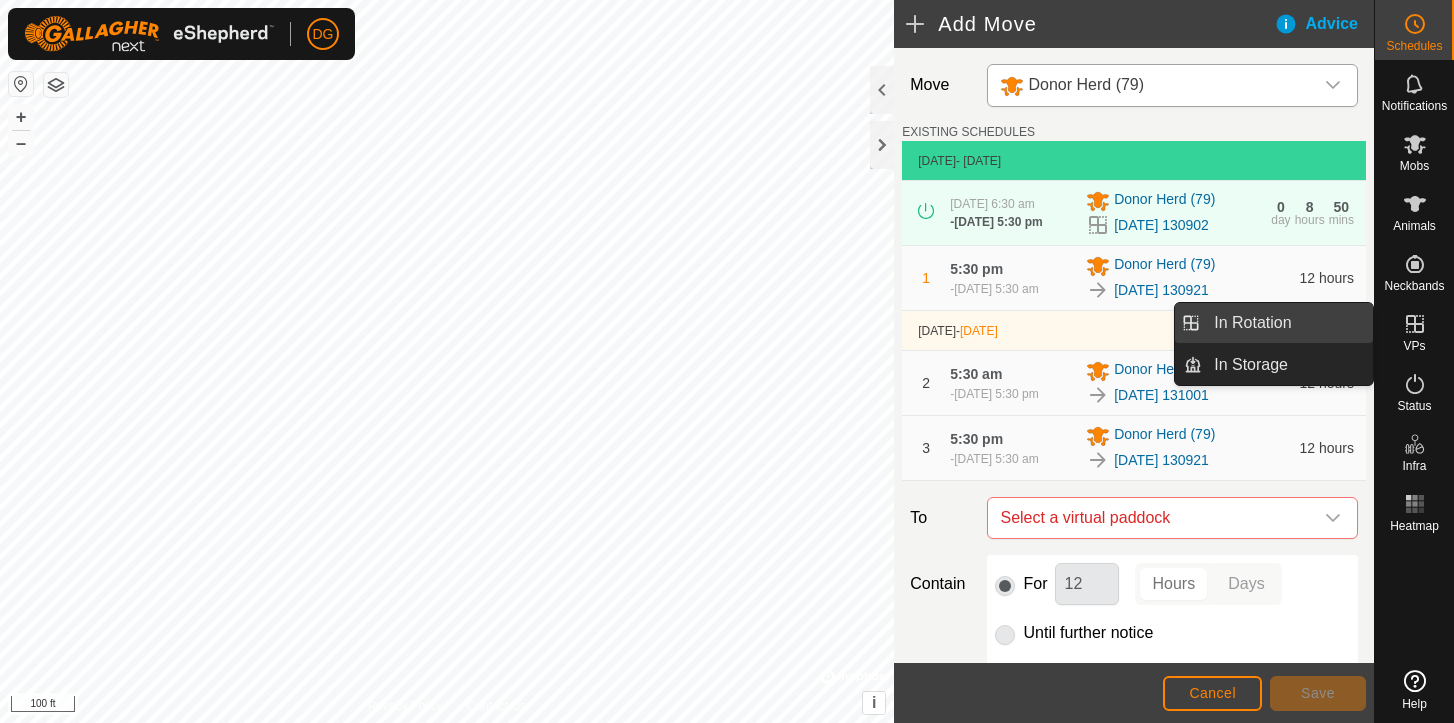 click on "In Rotation" at bounding box center [1287, 323] 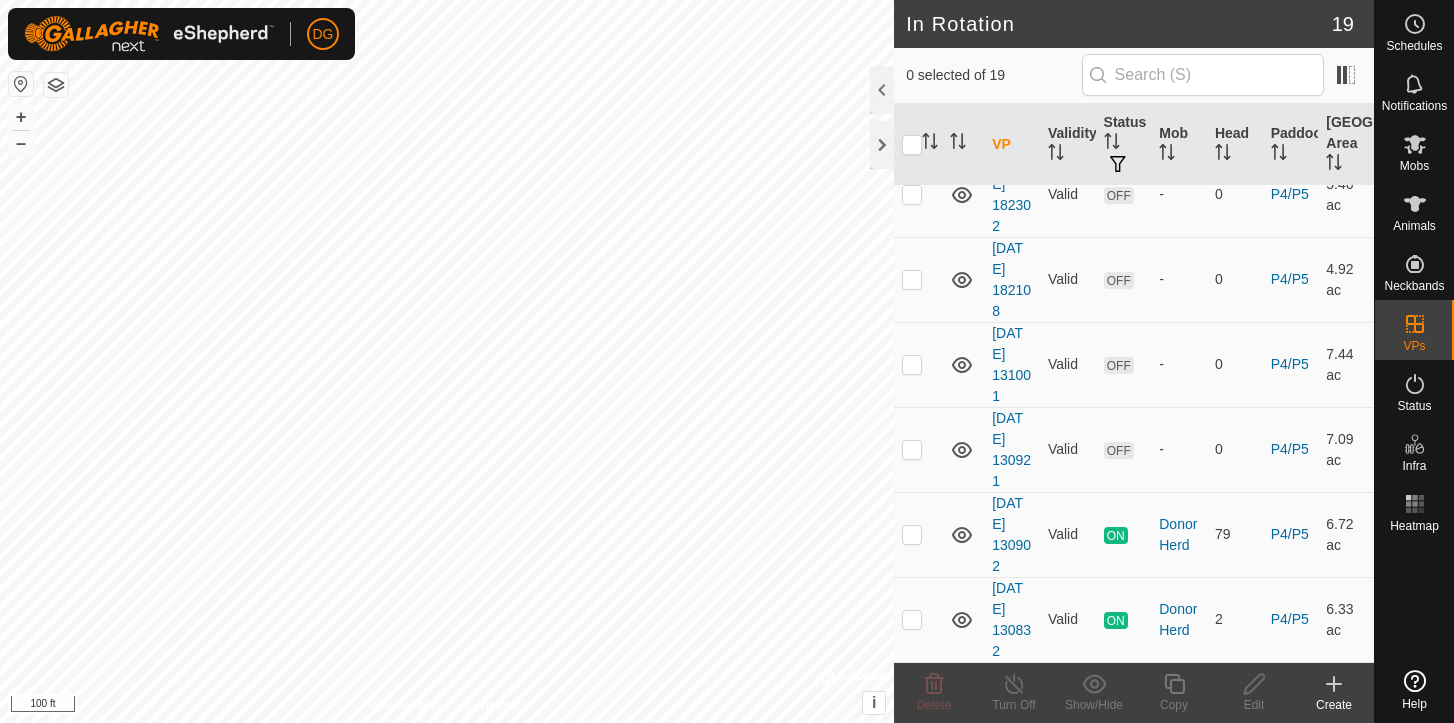 scroll, scrollTop: 1179, scrollLeft: 0, axis: vertical 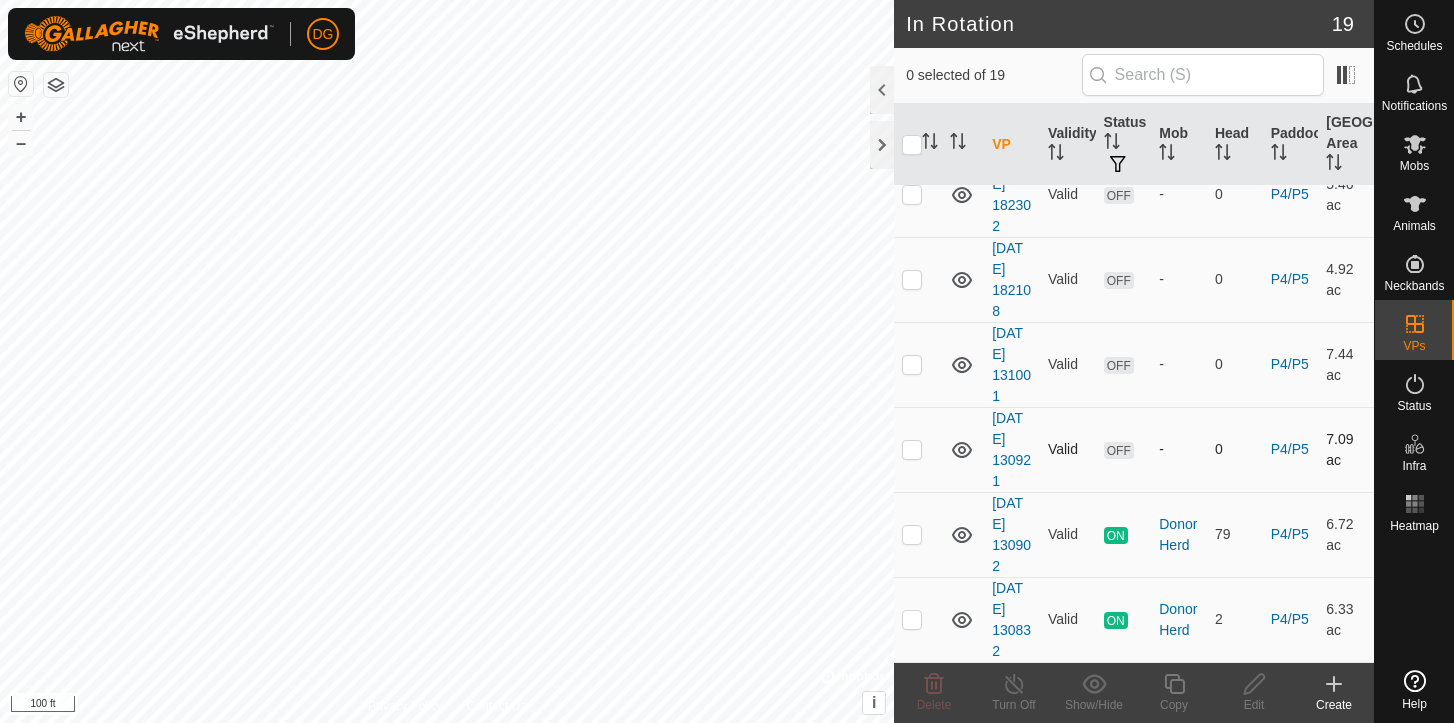 click at bounding box center [912, 449] 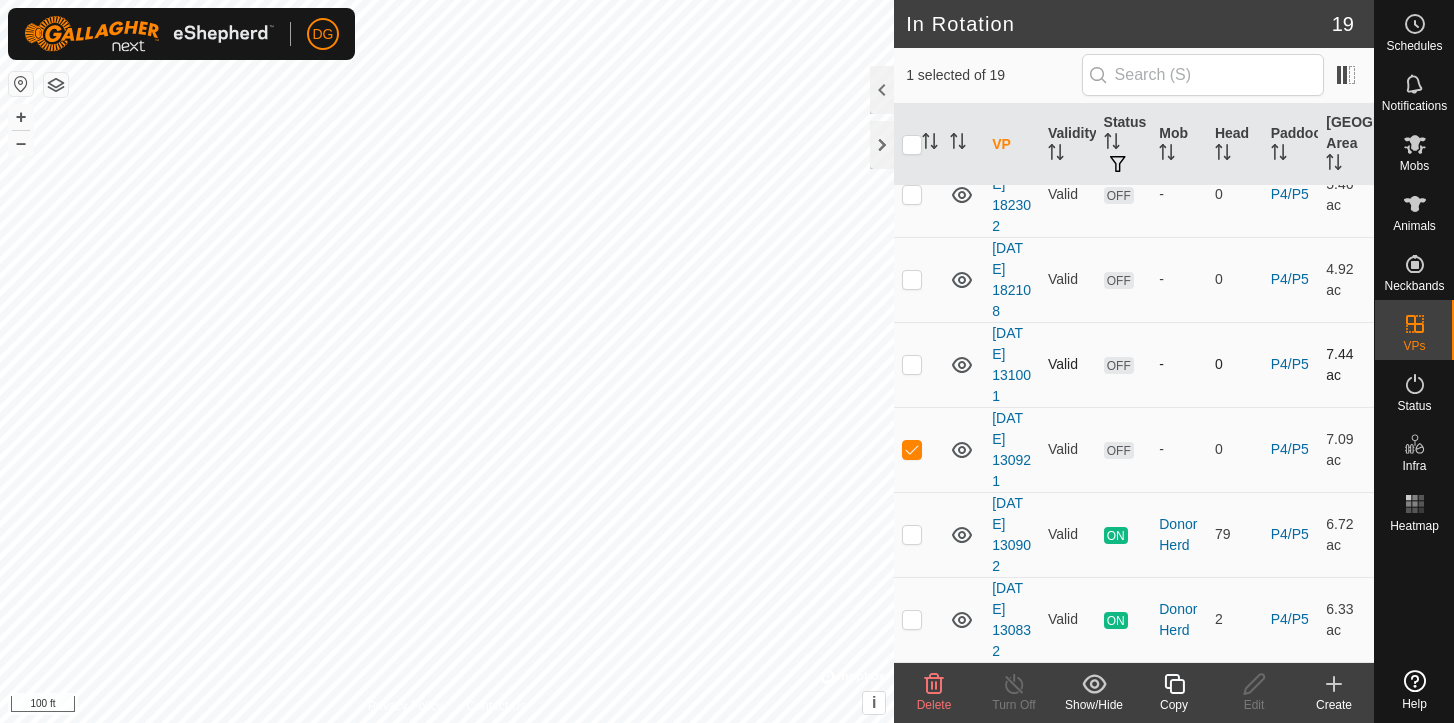 click at bounding box center (912, 364) 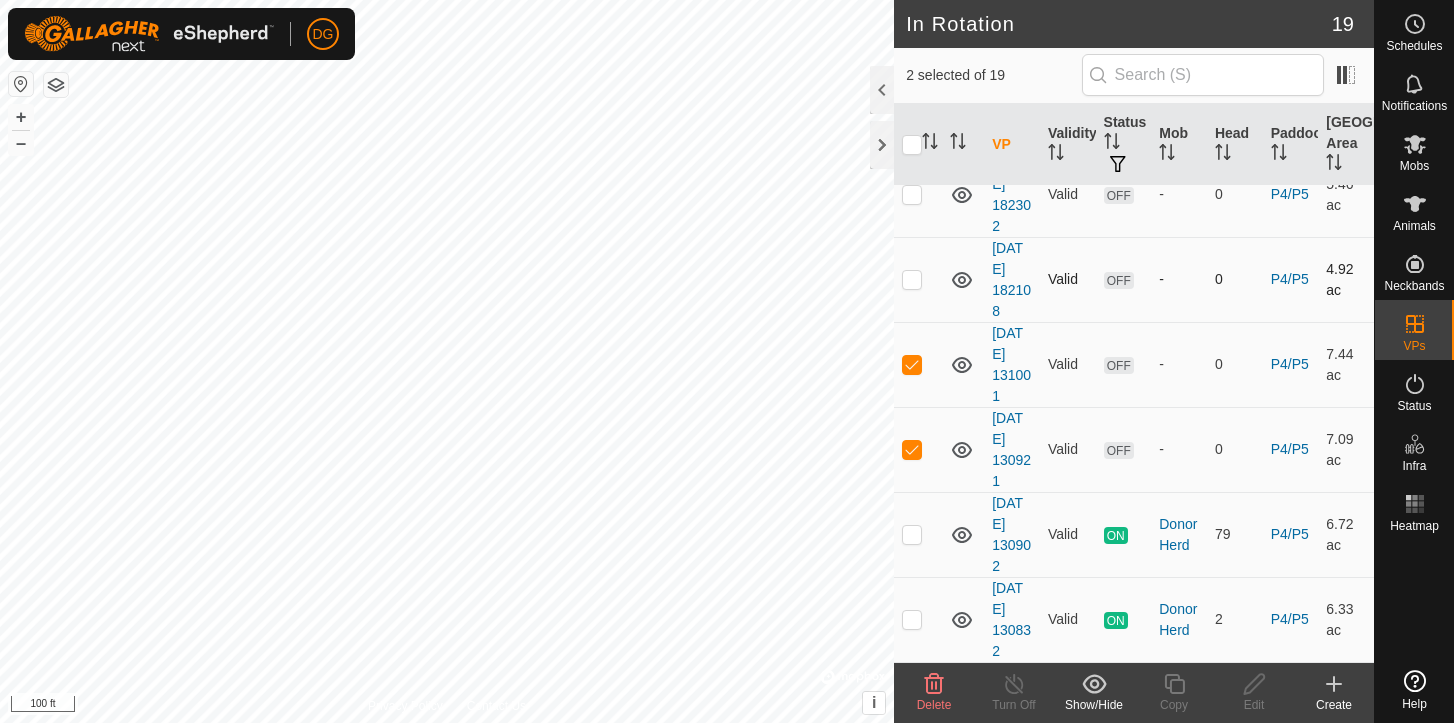 click at bounding box center [912, 279] 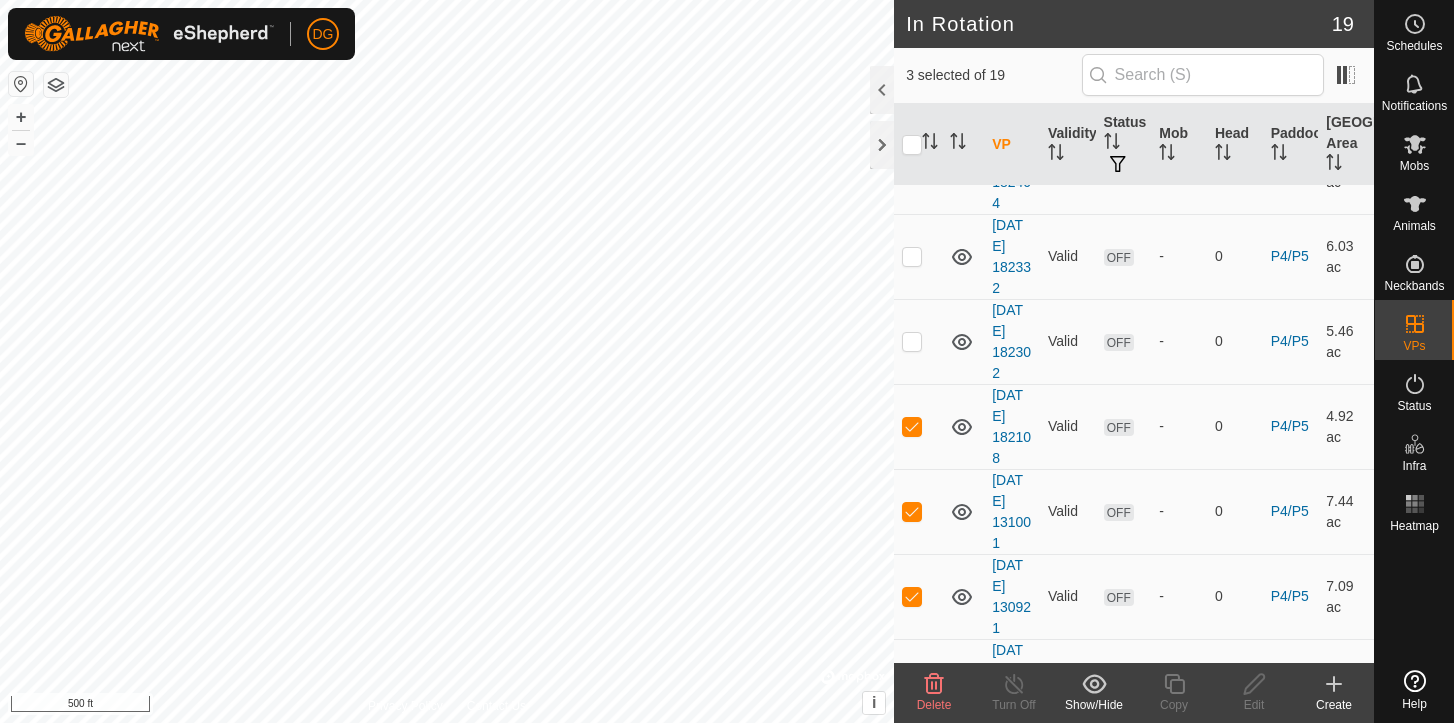 scroll, scrollTop: 1032, scrollLeft: 0, axis: vertical 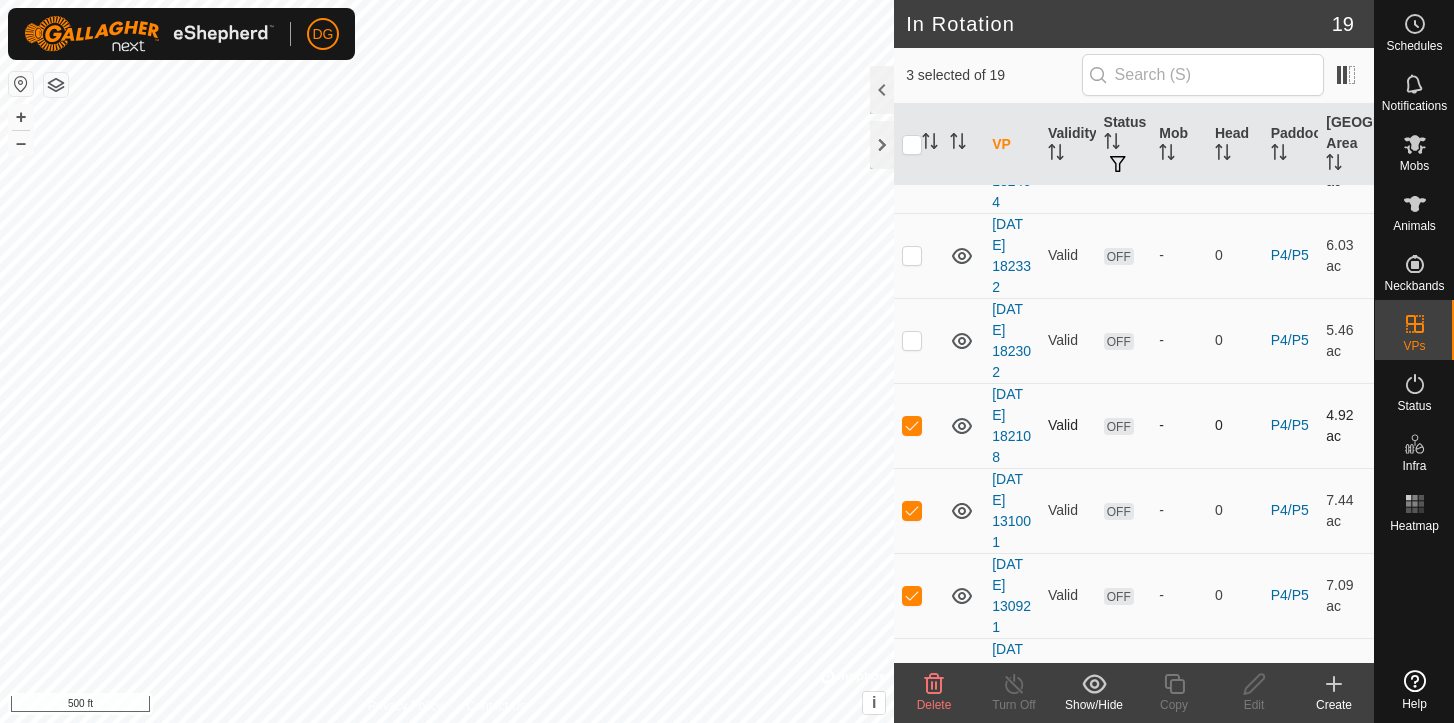 click at bounding box center [912, 425] 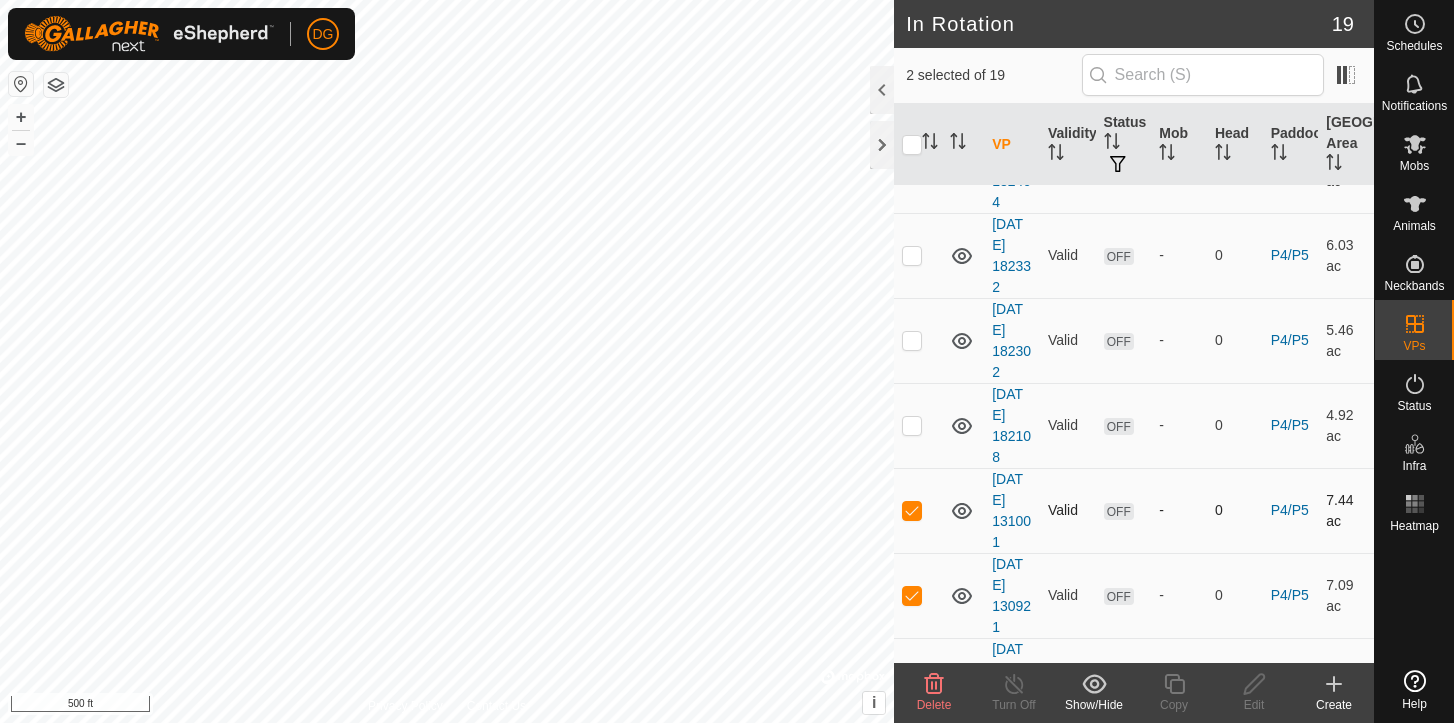 click at bounding box center [912, 510] 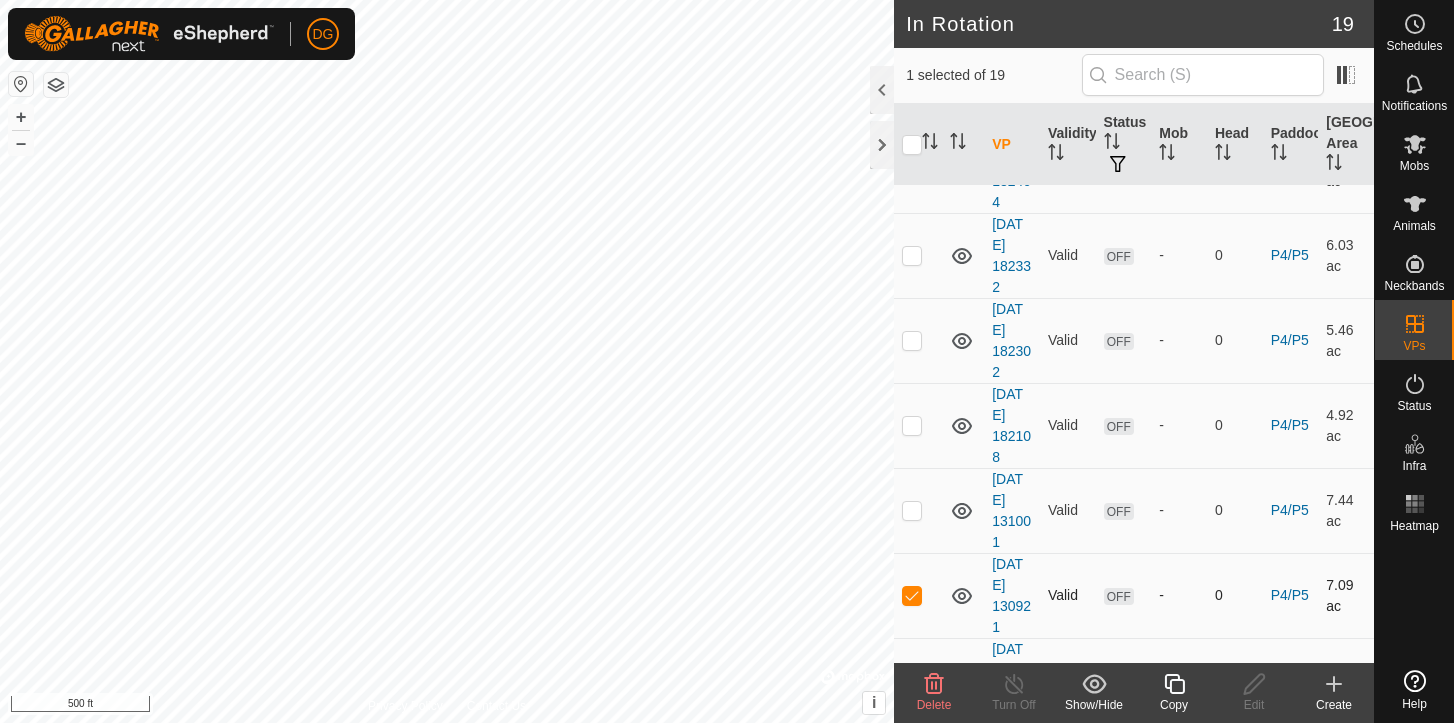 click at bounding box center (912, 595) 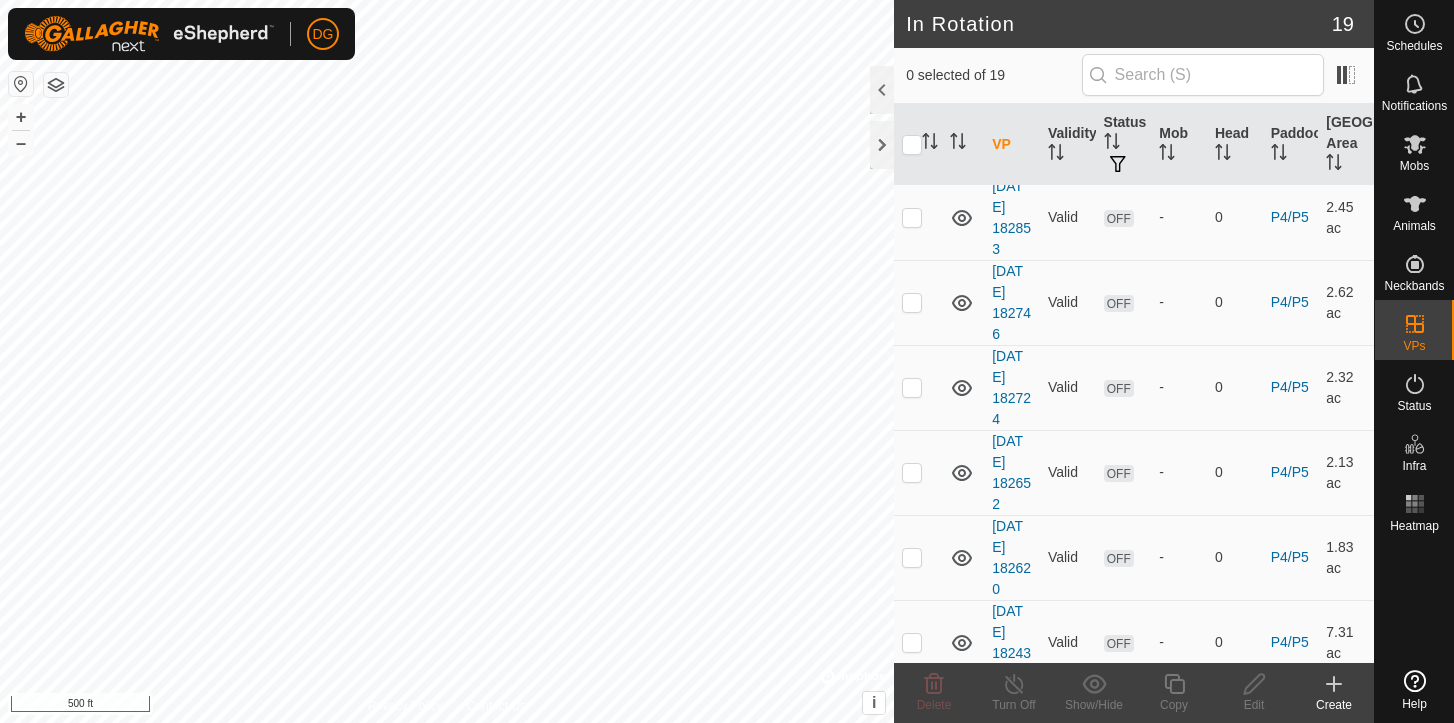 scroll, scrollTop: 466, scrollLeft: 0, axis: vertical 